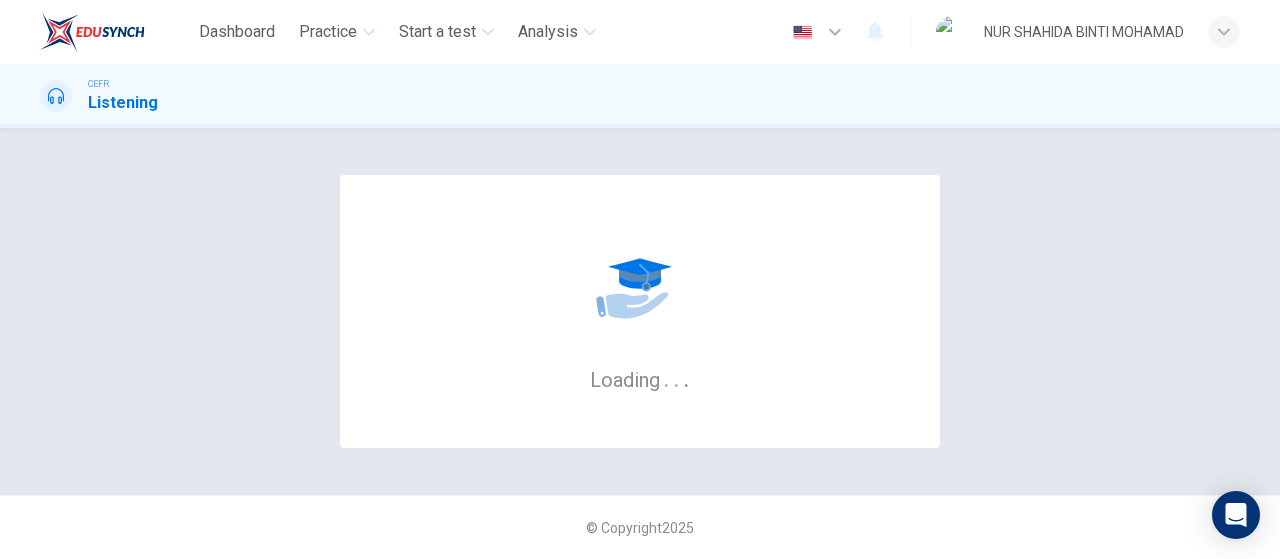 scroll, scrollTop: 0, scrollLeft: 0, axis: both 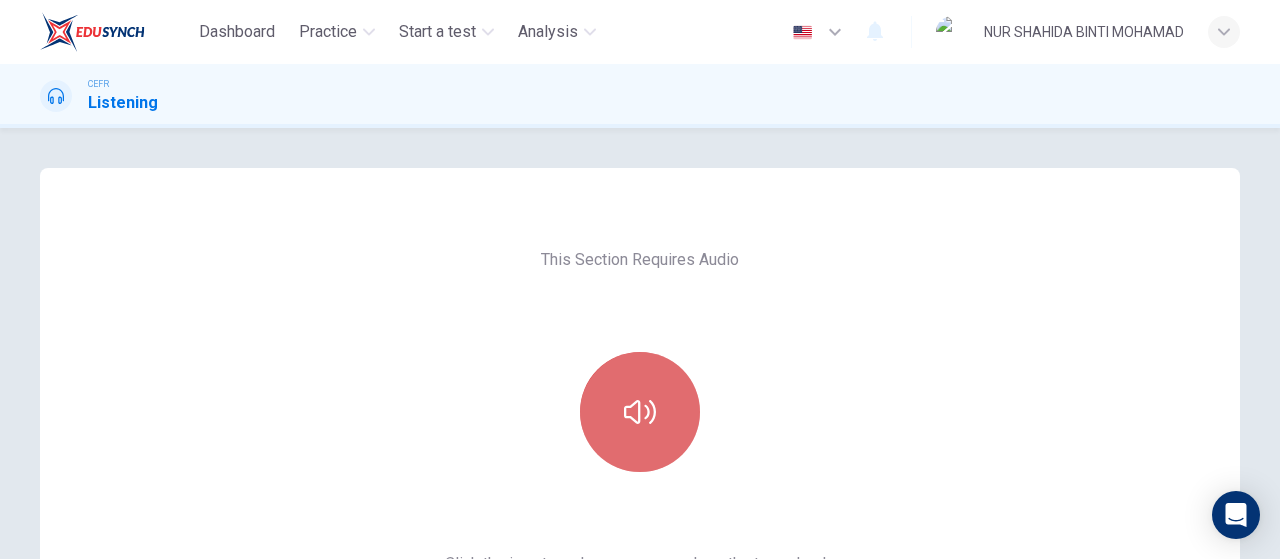 click at bounding box center [640, 412] 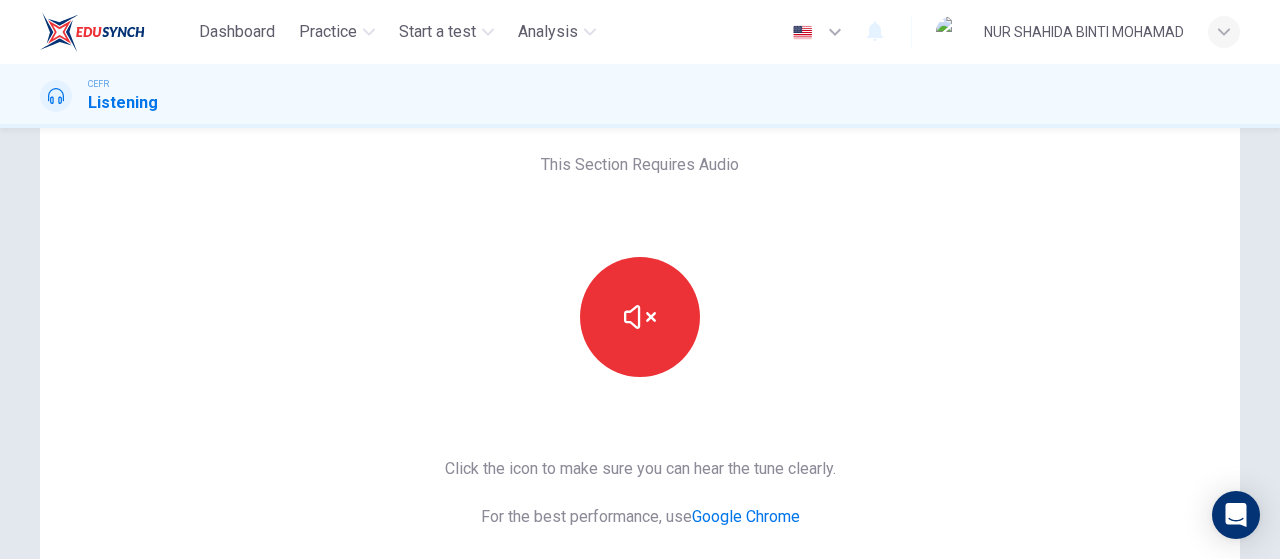 scroll, scrollTop: 113, scrollLeft: 0, axis: vertical 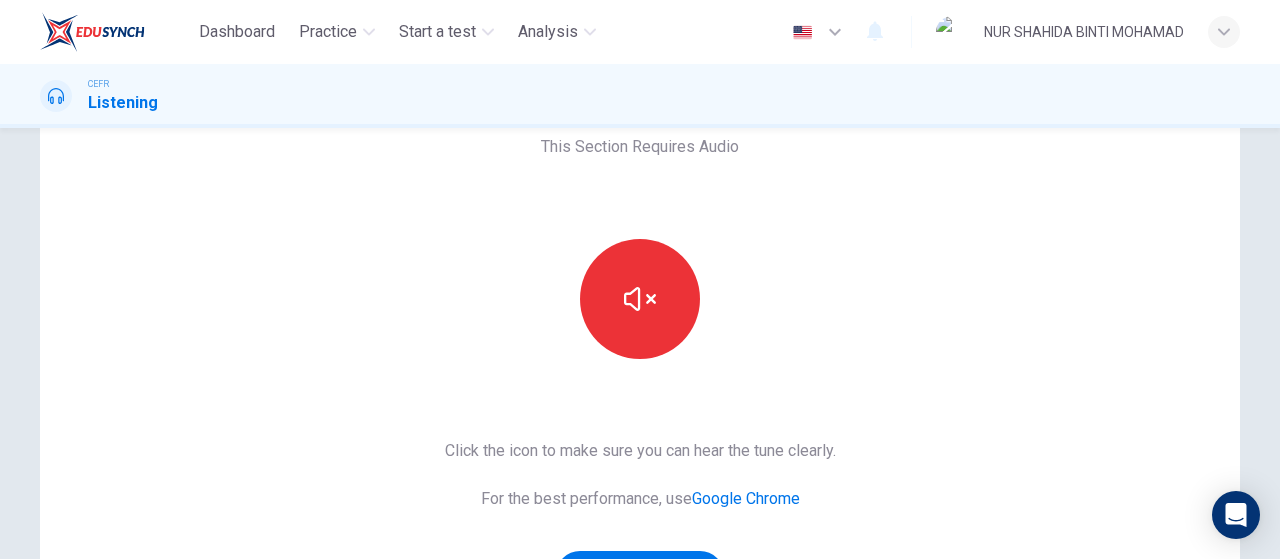 type 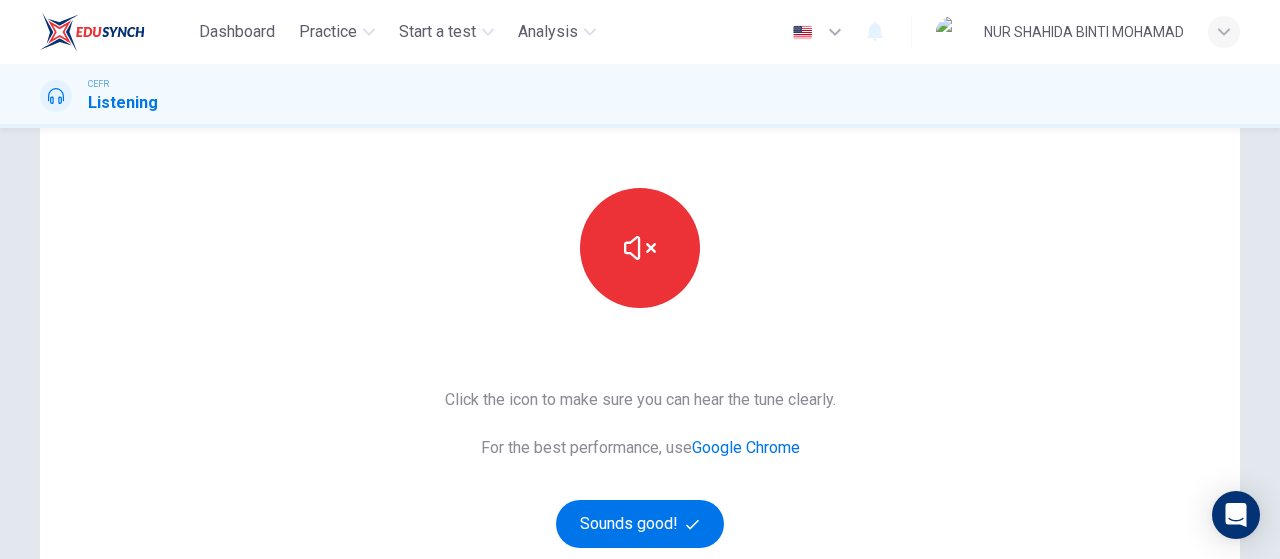 scroll, scrollTop: 167, scrollLeft: 0, axis: vertical 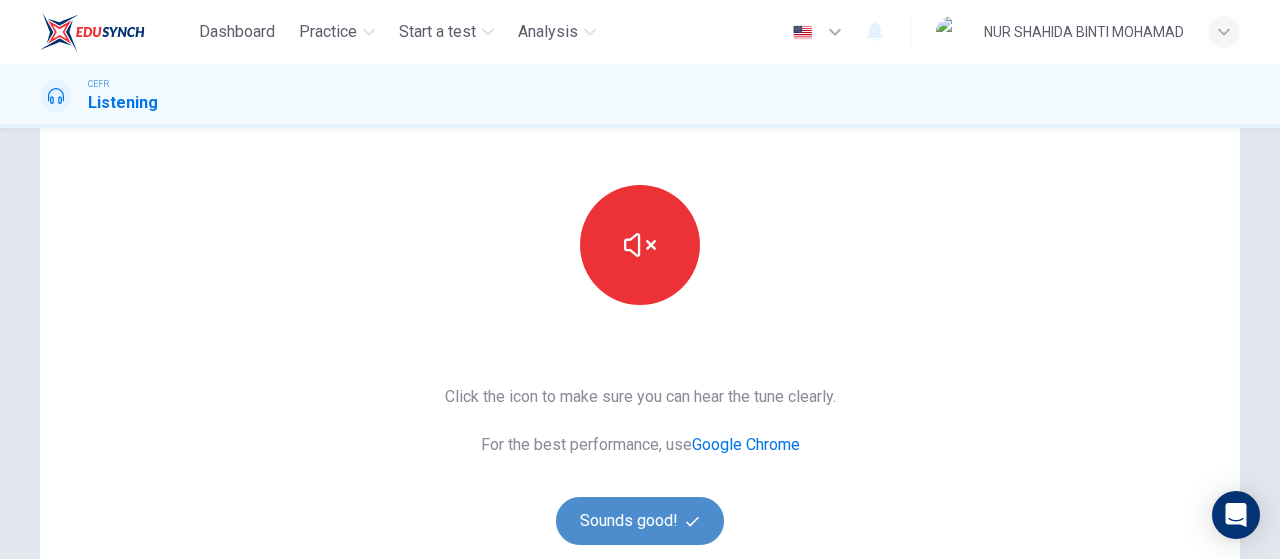 click on "Sounds good!" at bounding box center [640, 521] 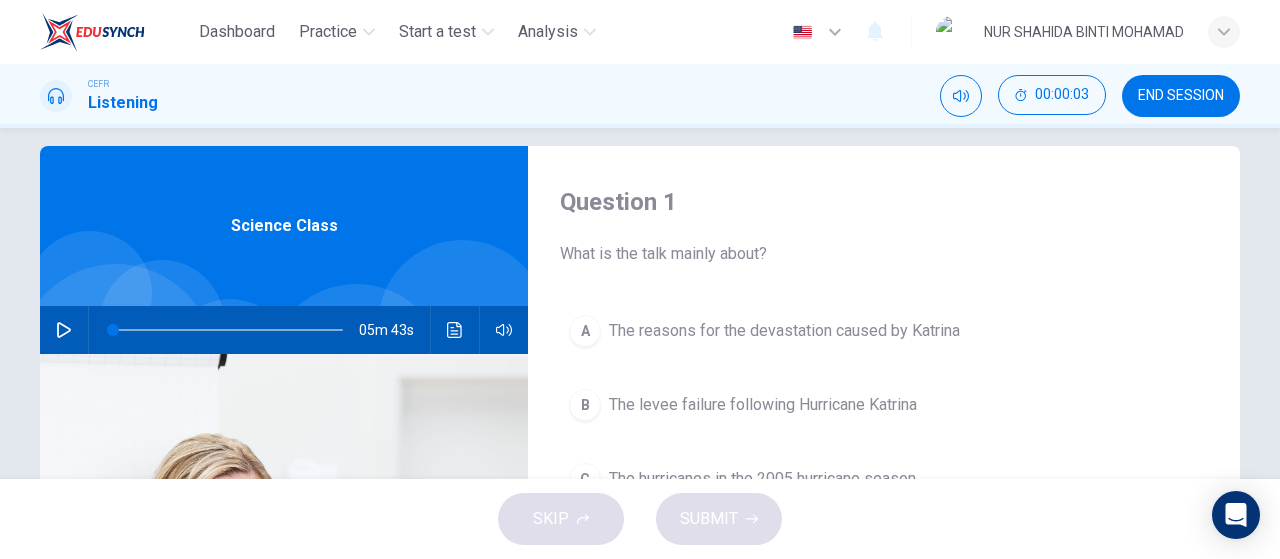scroll, scrollTop: 17, scrollLeft: 0, axis: vertical 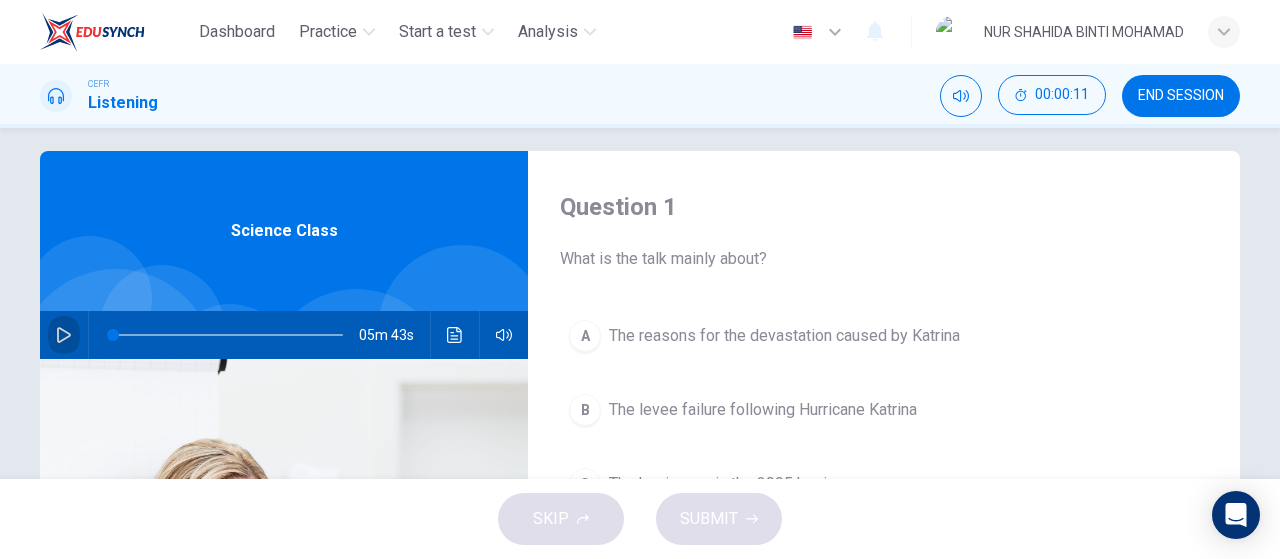 click at bounding box center [64, 335] 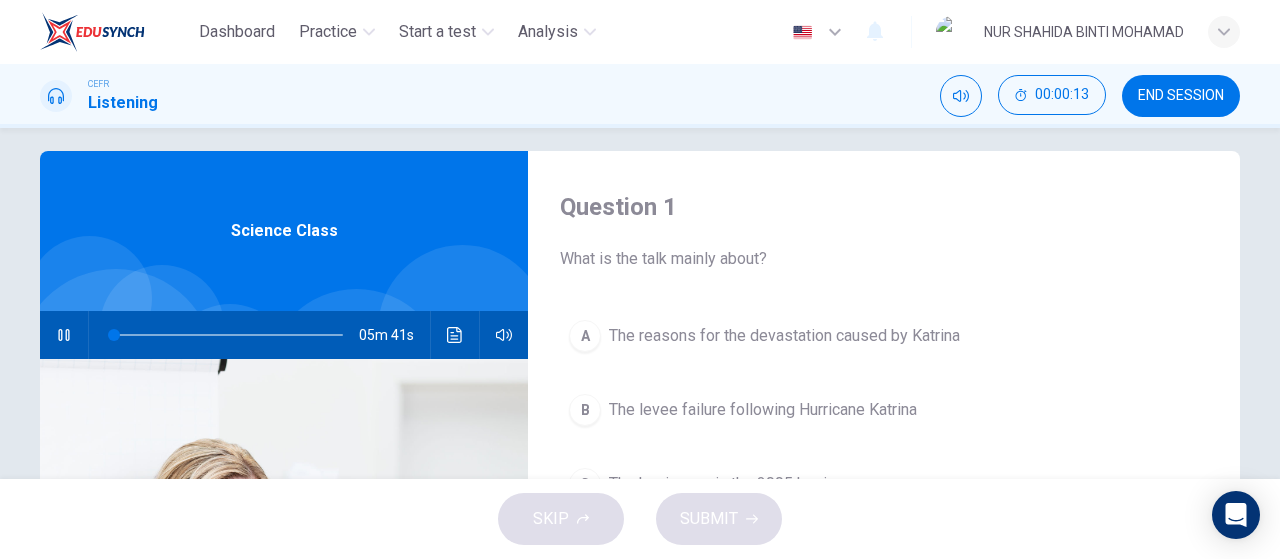 type 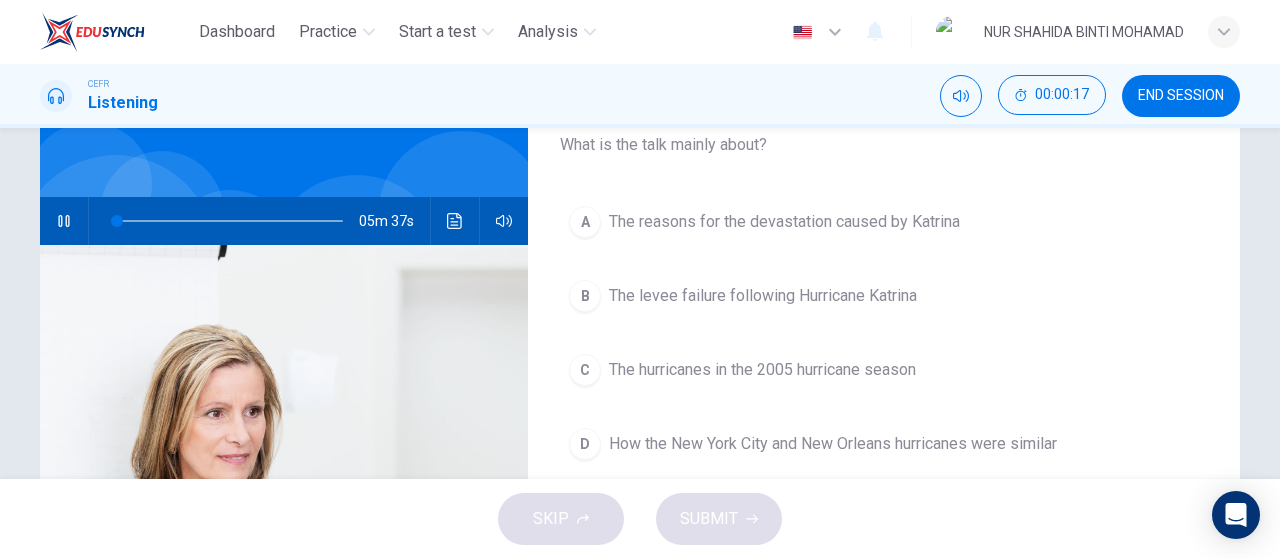 scroll, scrollTop: 136, scrollLeft: 0, axis: vertical 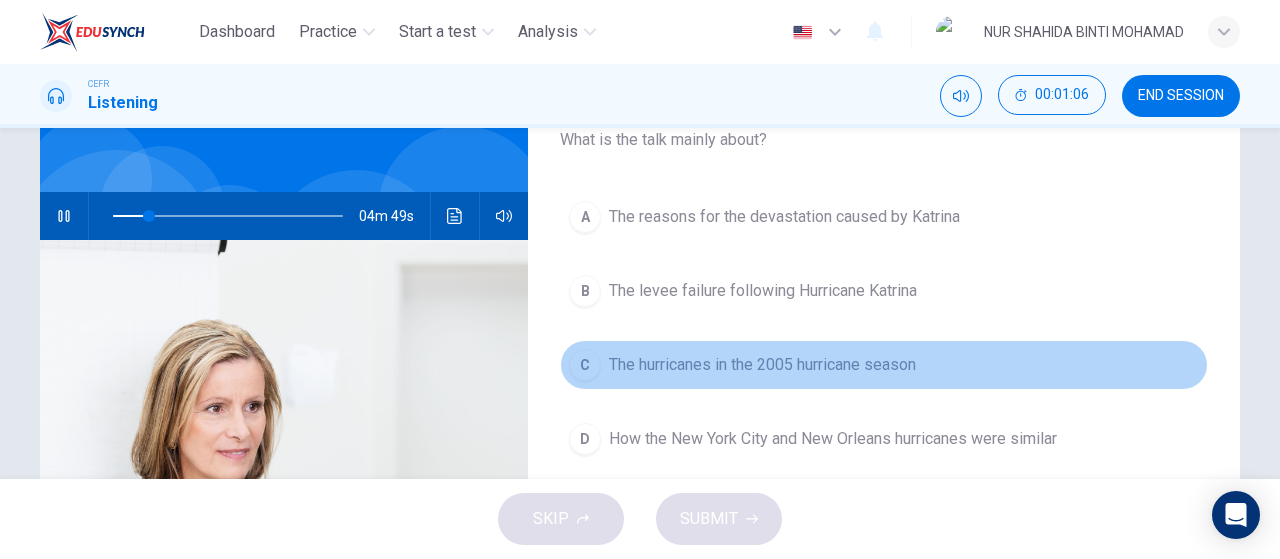 click on "The hurricanes in the 2005 hurricane season" at bounding box center [784, 217] 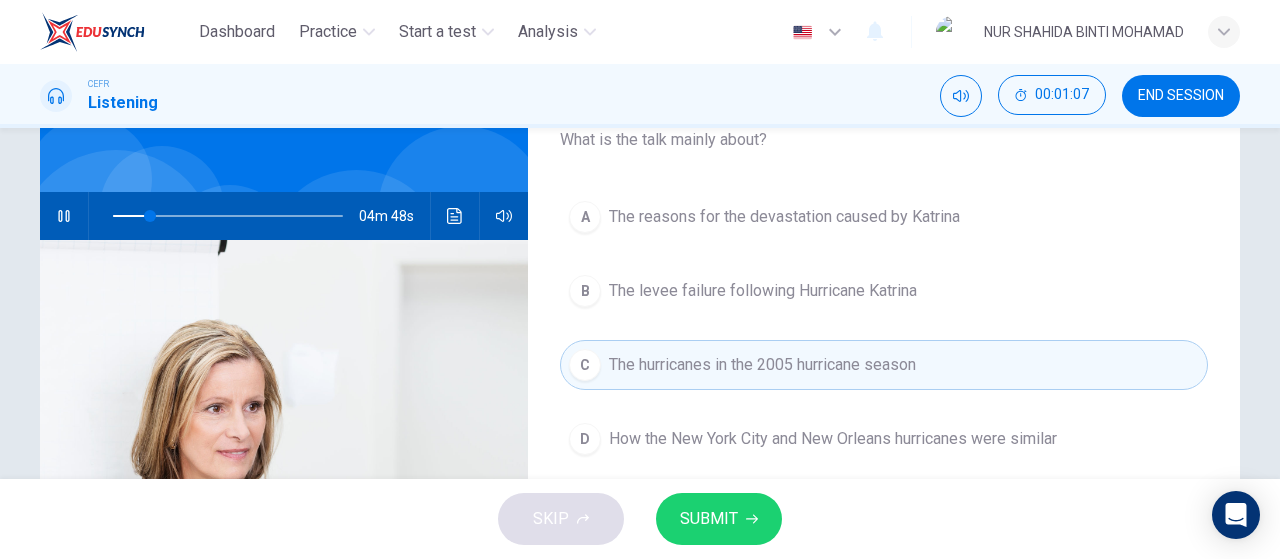 click at bounding box center [752, 519] 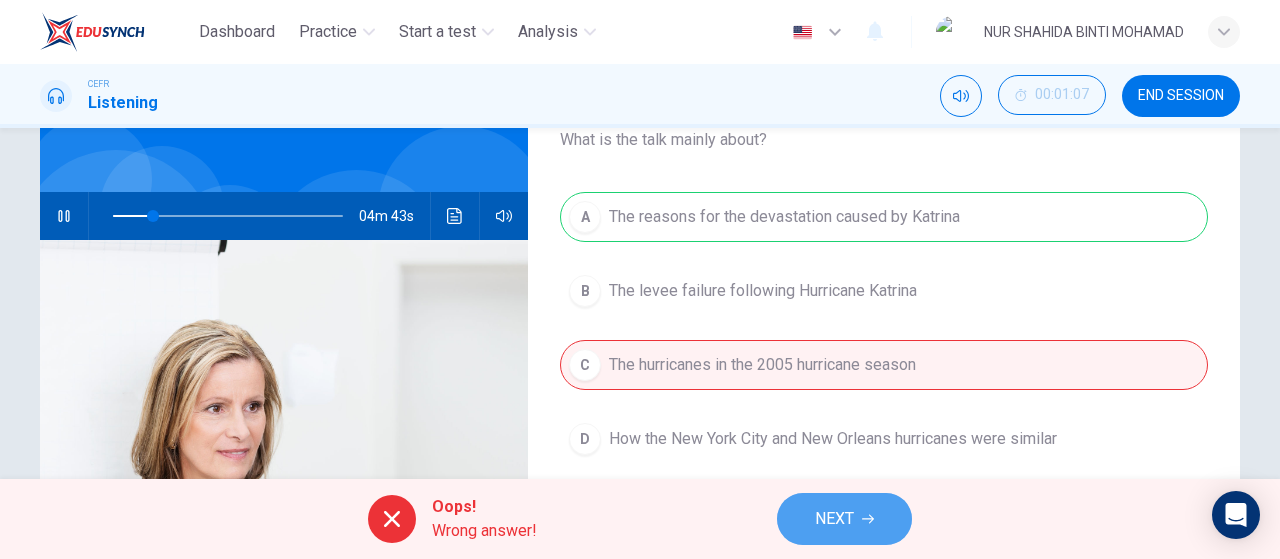click on "NEXT" at bounding box center (844, 519) 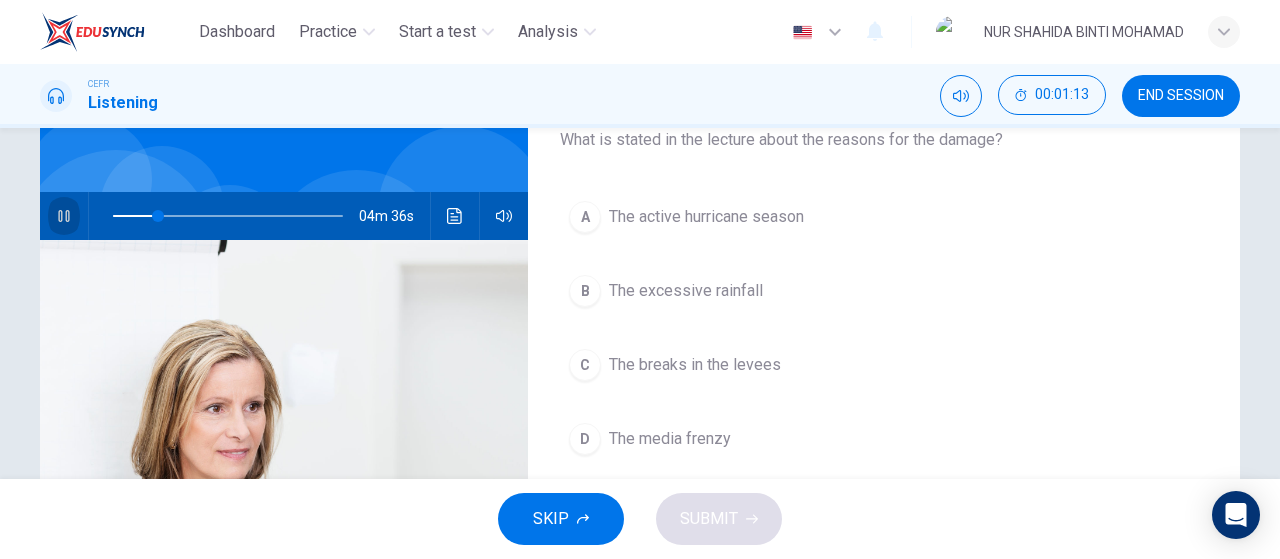 click at bounding box center [63, 216] 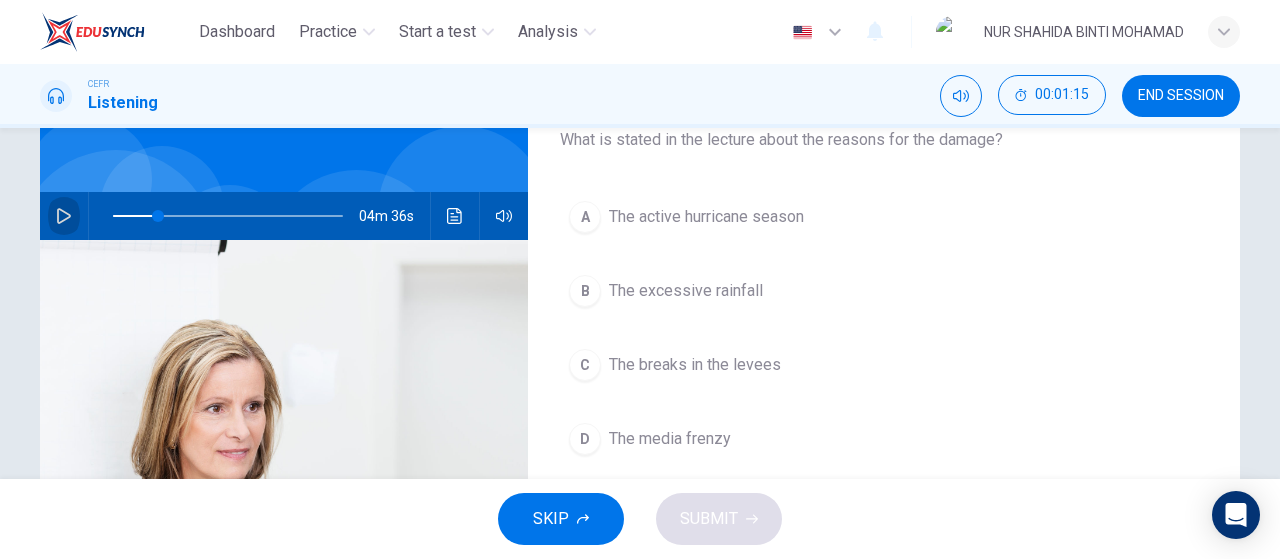 click at bounding box center (64, 216) 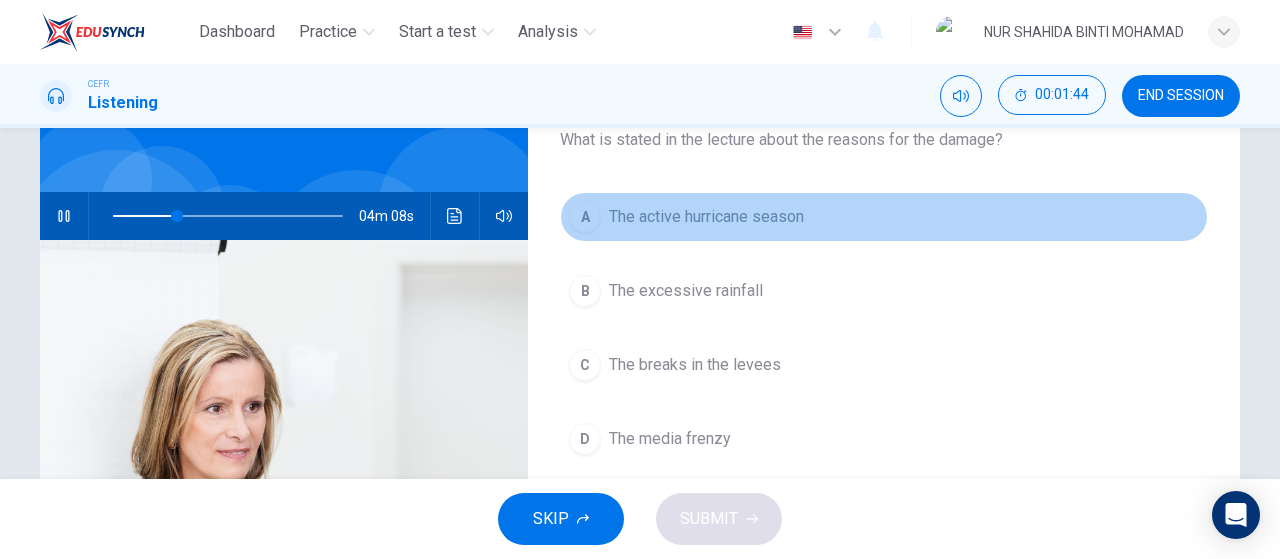 click on "A The active hurricane season" at bounding box center [884, 217] 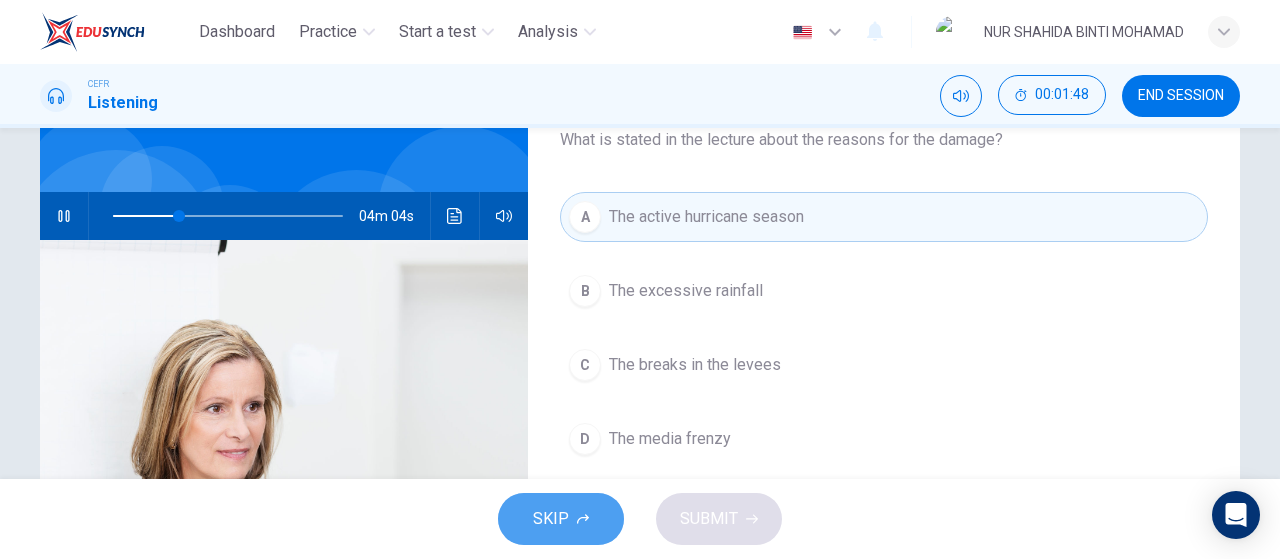 click at bounding box center [583, 519] 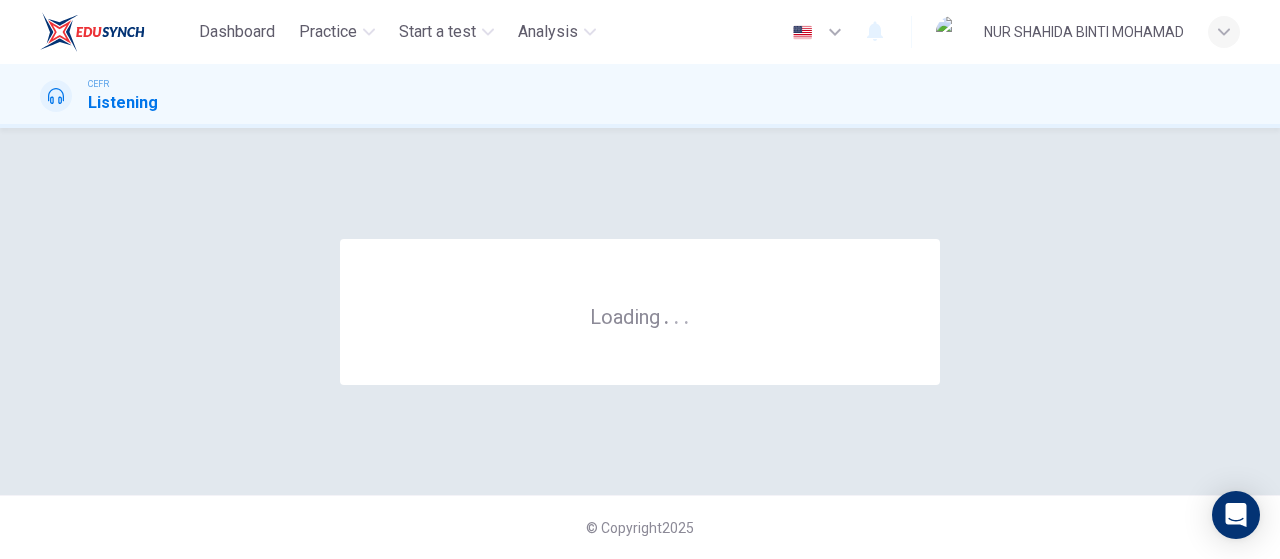 scroll, scrollTop: 0, scrollLeft: 0, axis: both 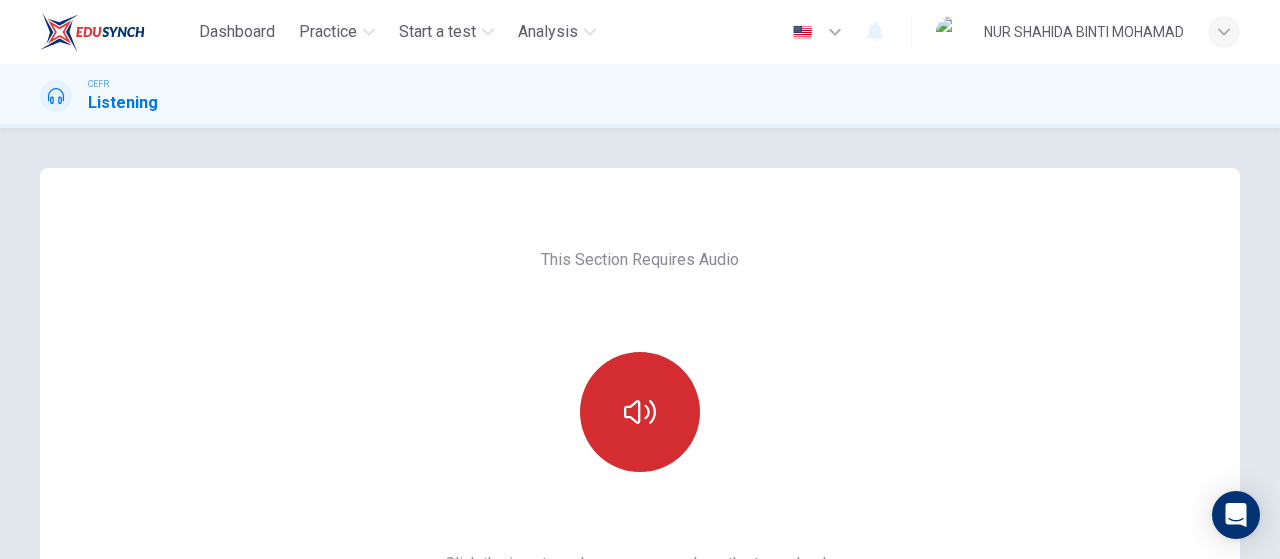 click at bounding box center [640, 412] 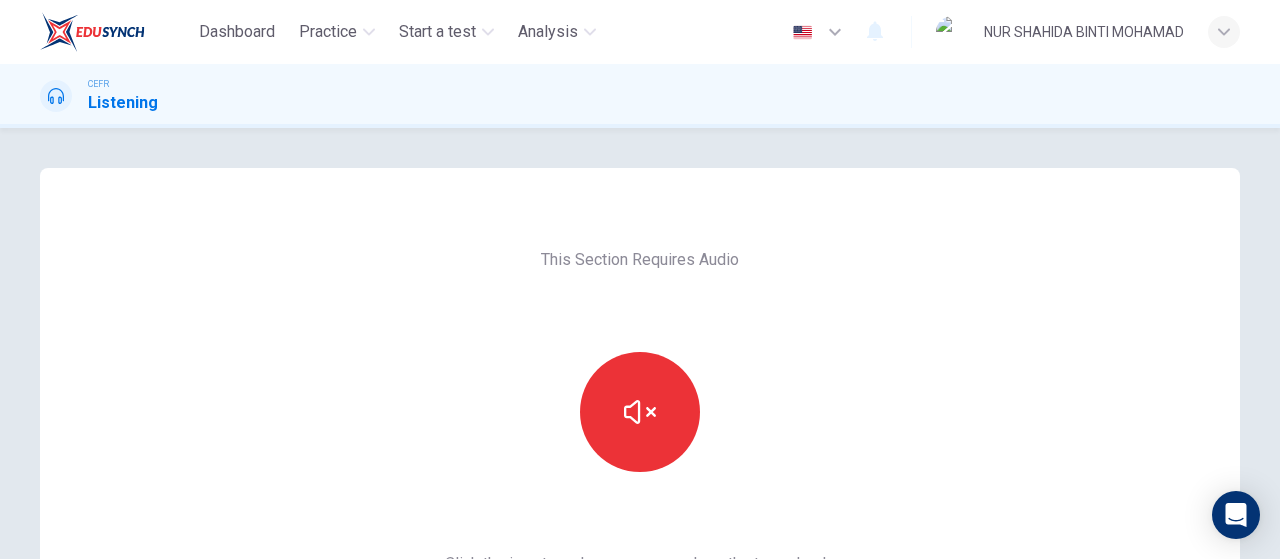 scroll, scrollTop: 377, scrollLeft: 0, axis: vertical 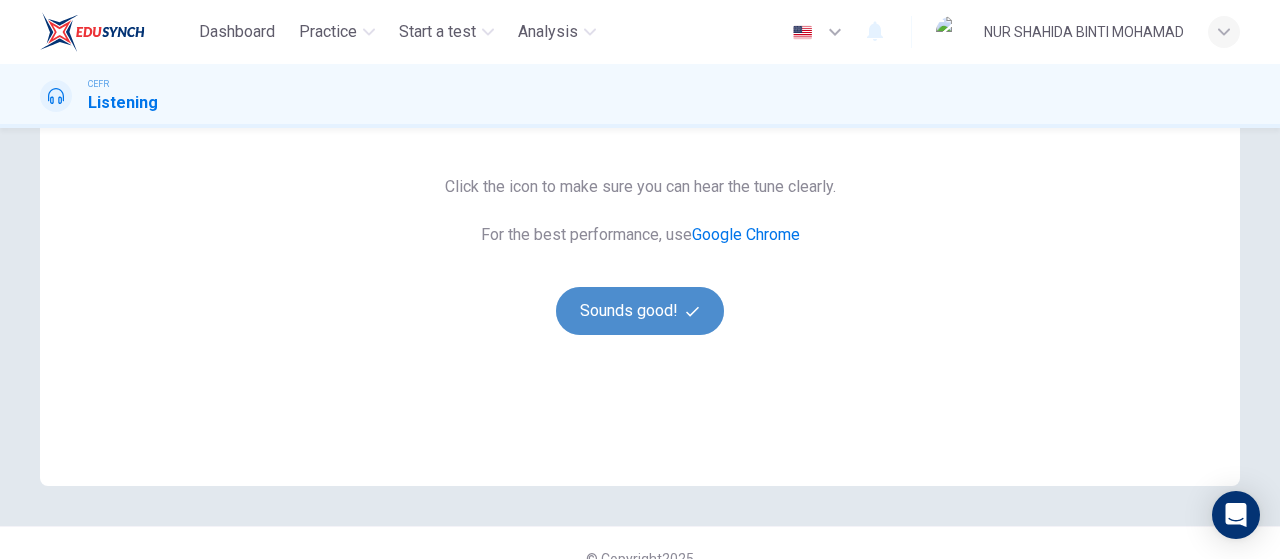 click on "Sounds good!" at bounding box center [640, 311] 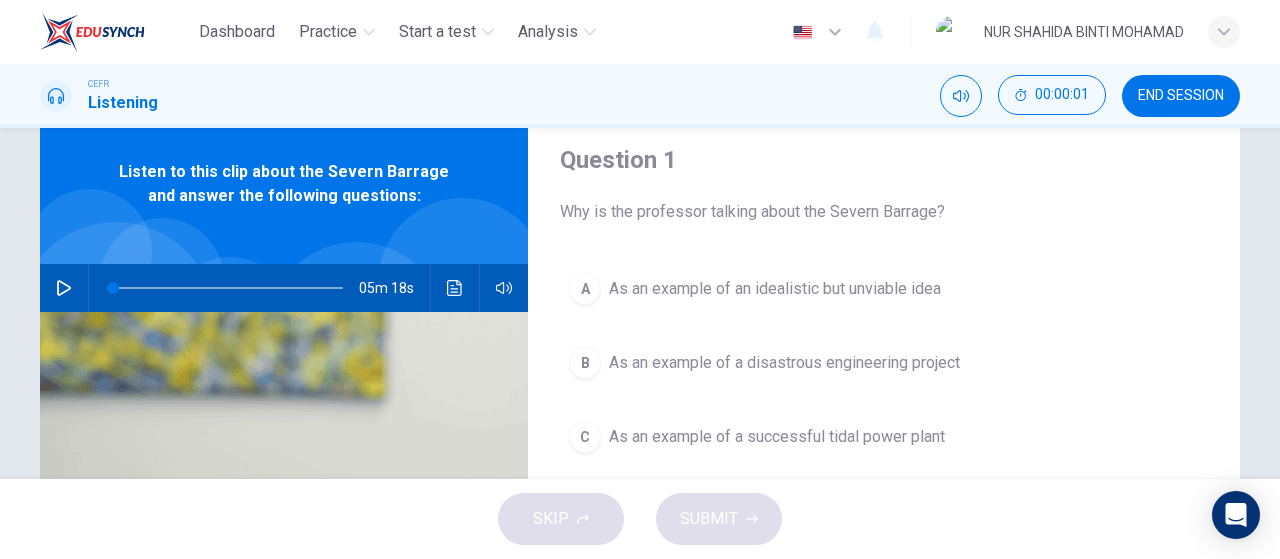 scroll, scrollTop: 56, scrollLeft: 0, axis: vertical 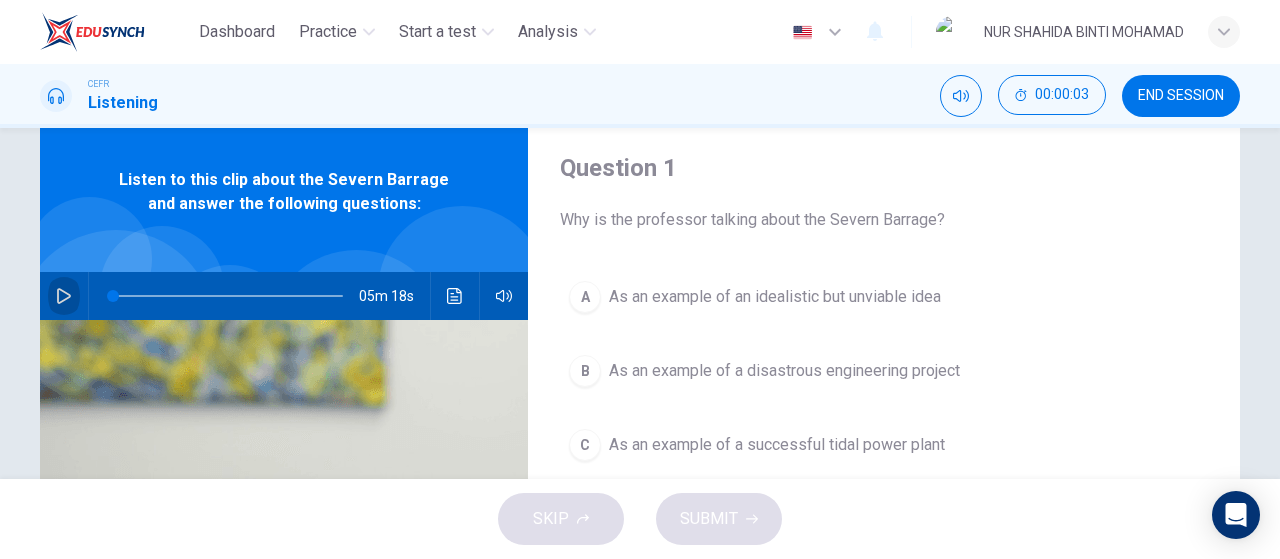 click at bounding box center (64, 296) 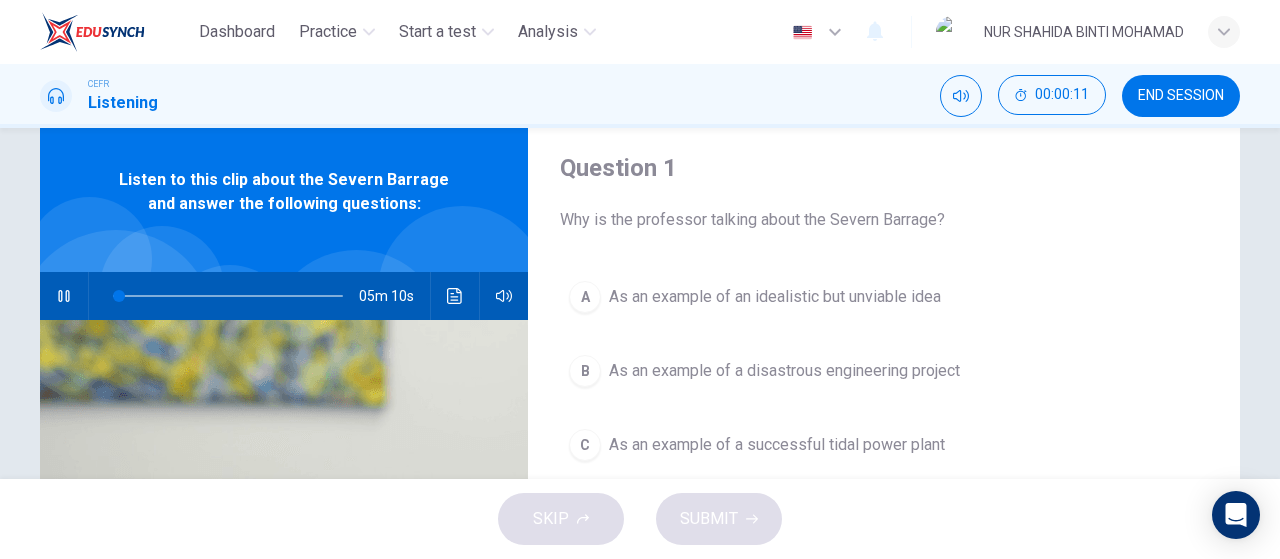 type 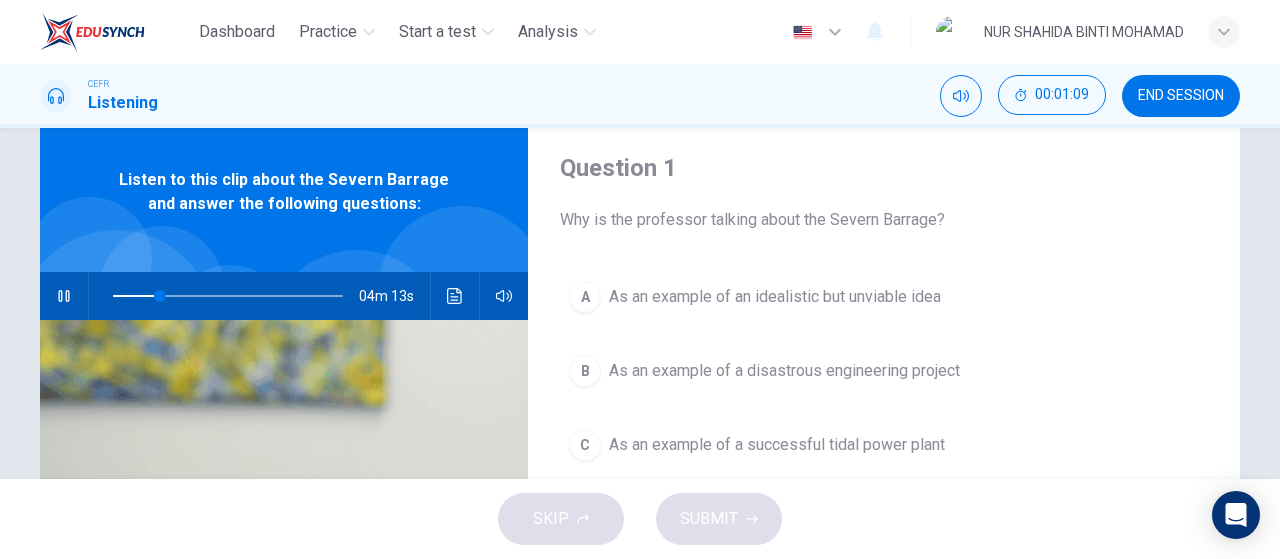 click at bounding box center [63, 296] 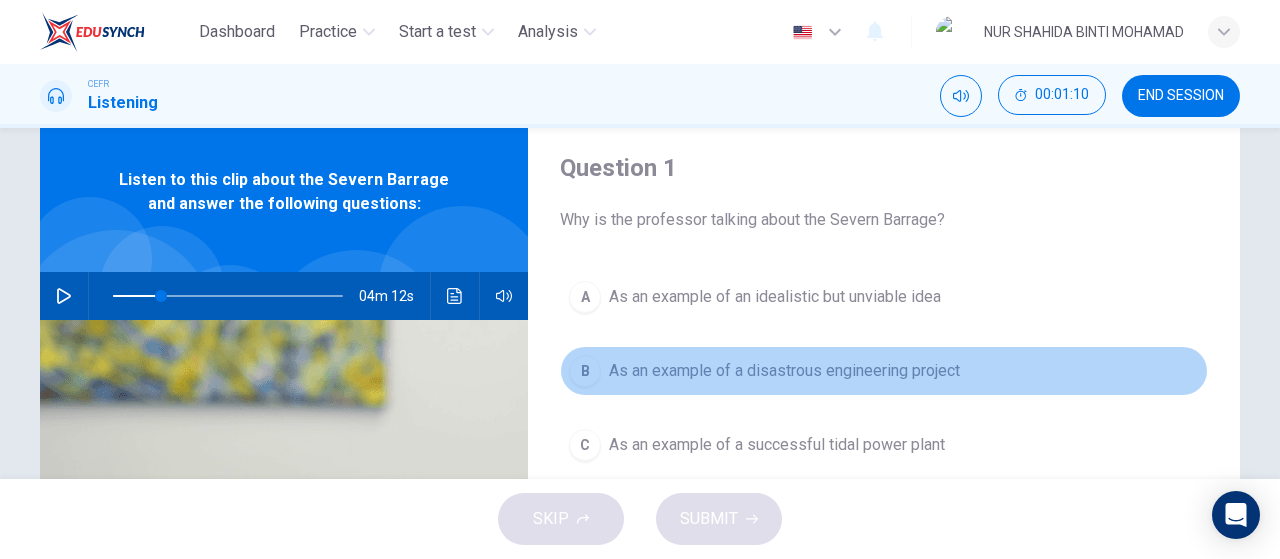 click on "B As an example of a disastrous engineering project" at bounding box center (884, 371) 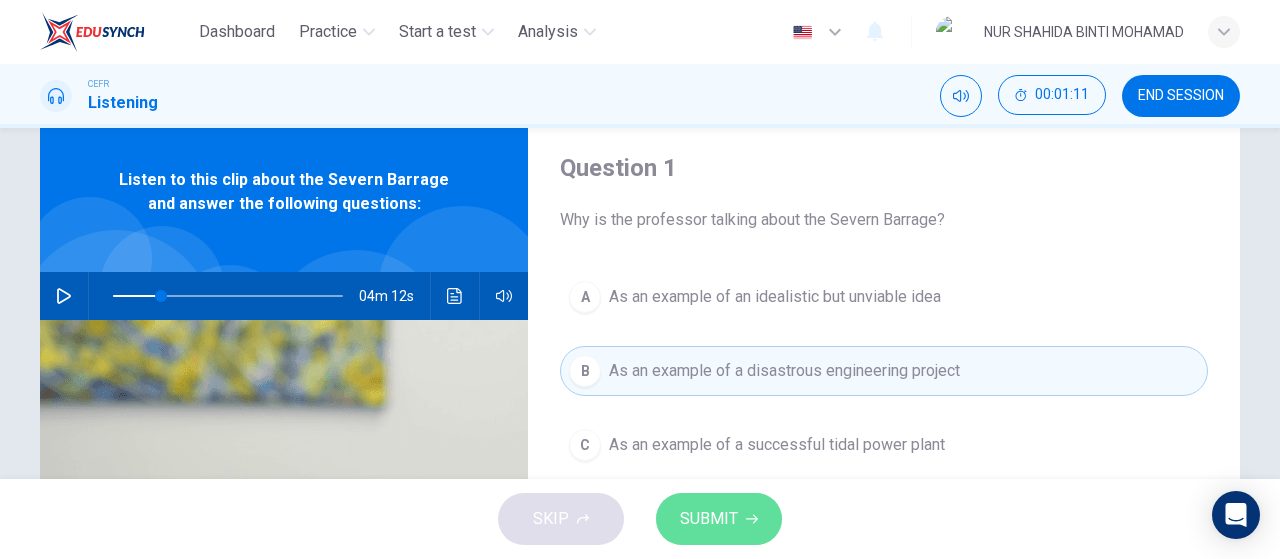 click on "SUBMIT" at bounding box center (719, 519) 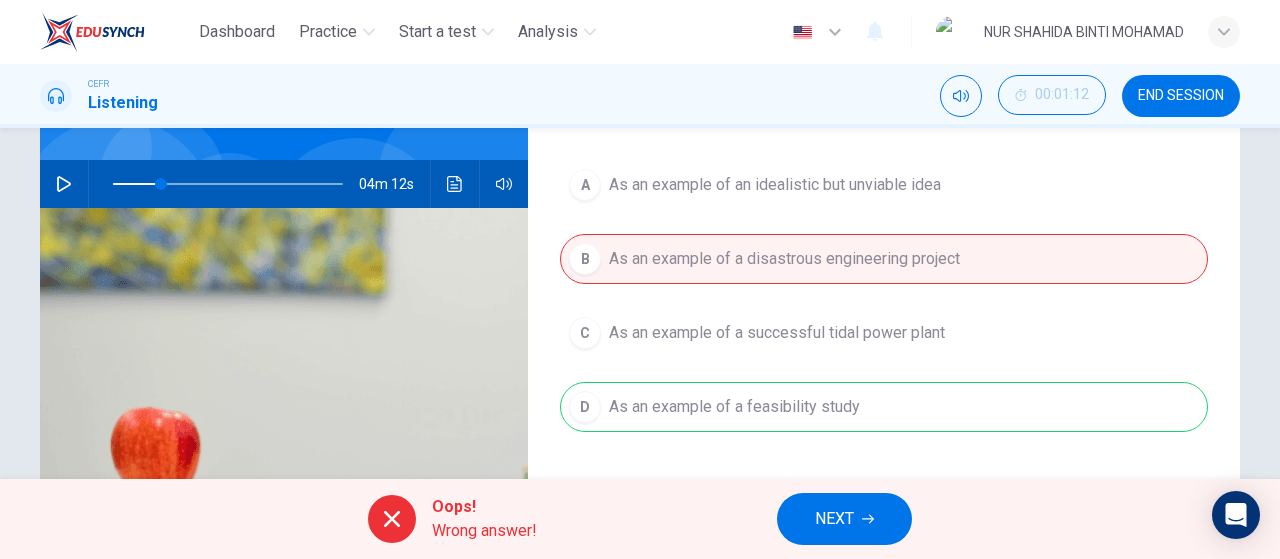 scroll, scrollTop: 180, scrollLeft: 0, axis: vertical 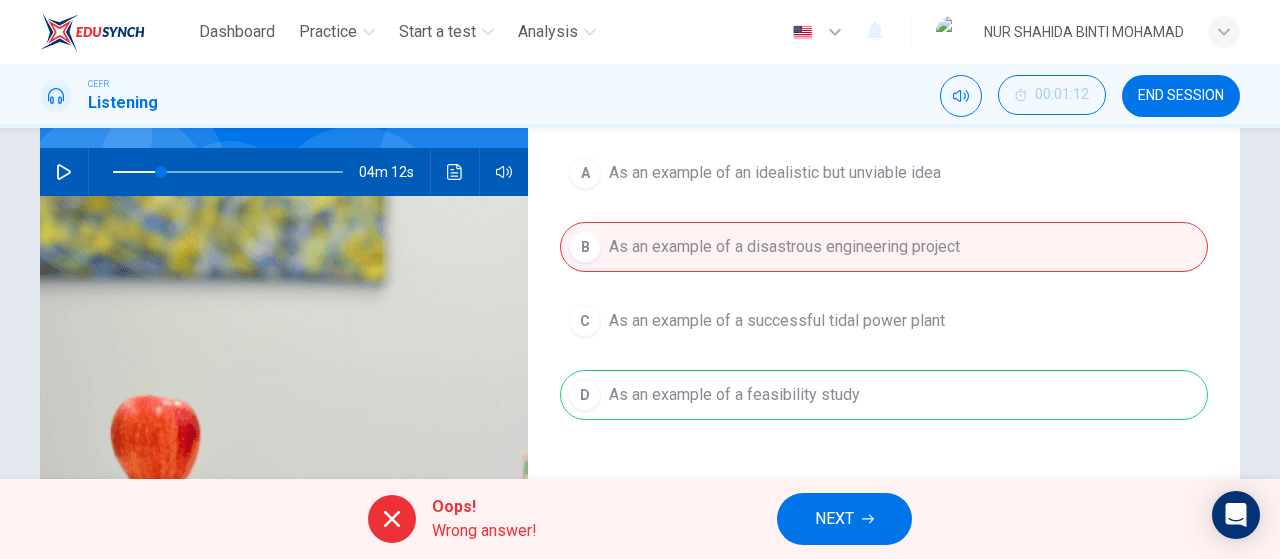 click on "A As an example of an idealistic but unviable idea B As an example of a disastrous engineering project C As an example of a successful tidal power plant D As an example of a feasibility study" at bounding box center [884, 304] 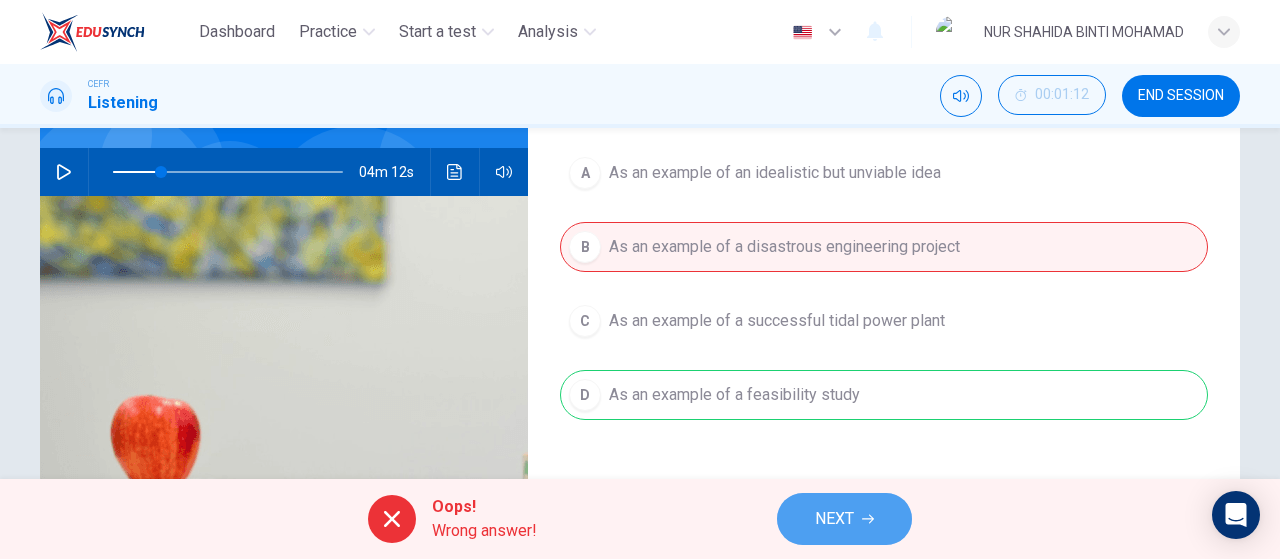 click on "NEXT" at bounding box center [844, 519] 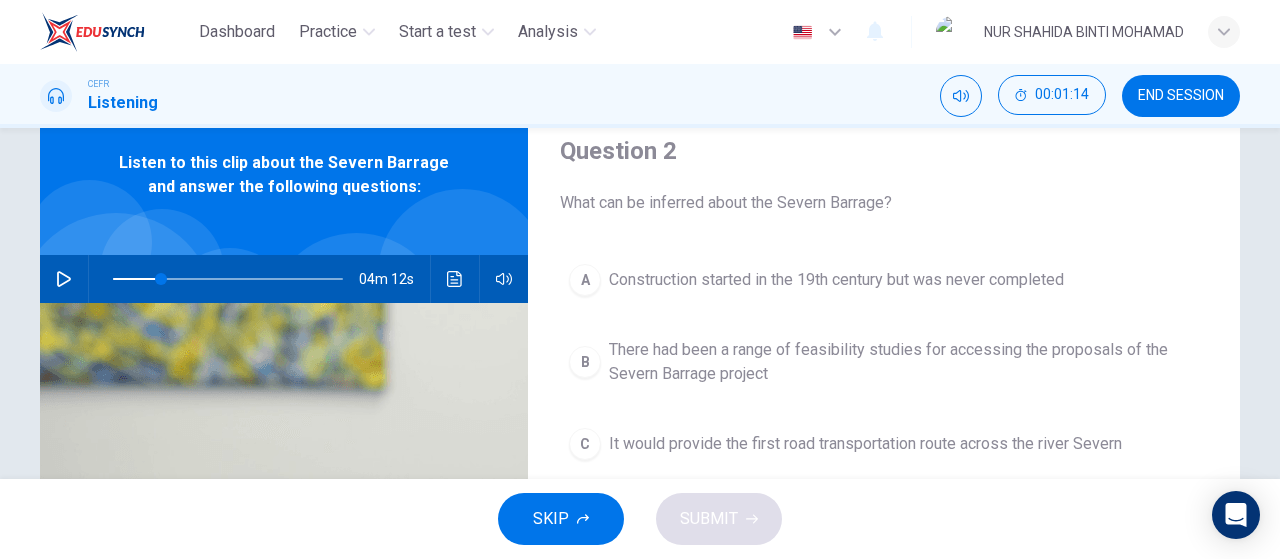 scroll, scrollTop: 49, scrollLeft: 0, axis: vertical 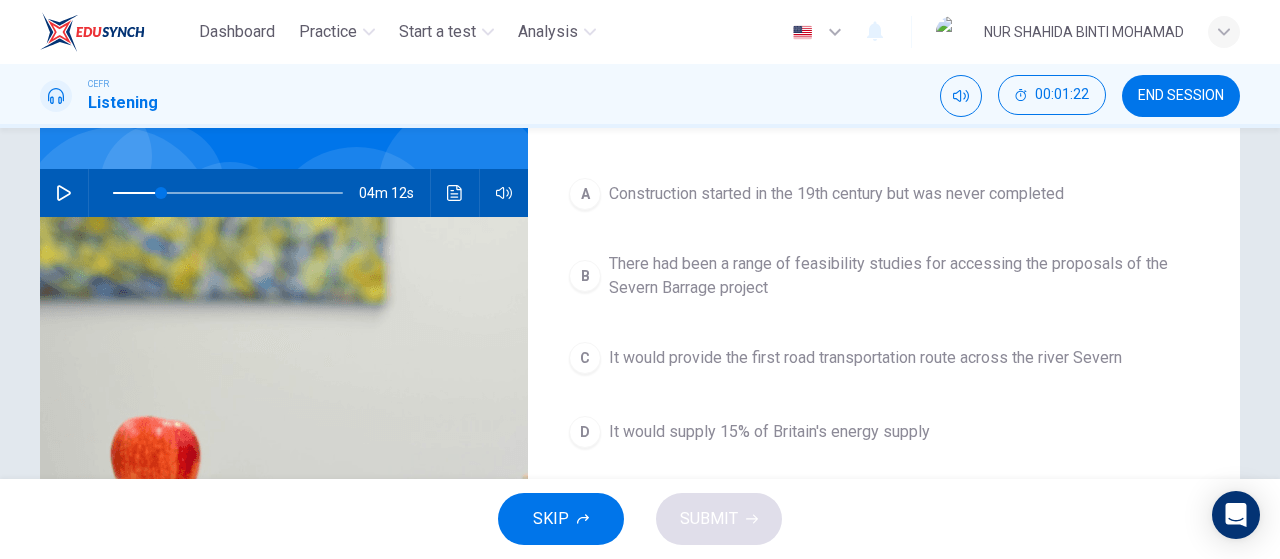 click at bounding box center [64, 193] 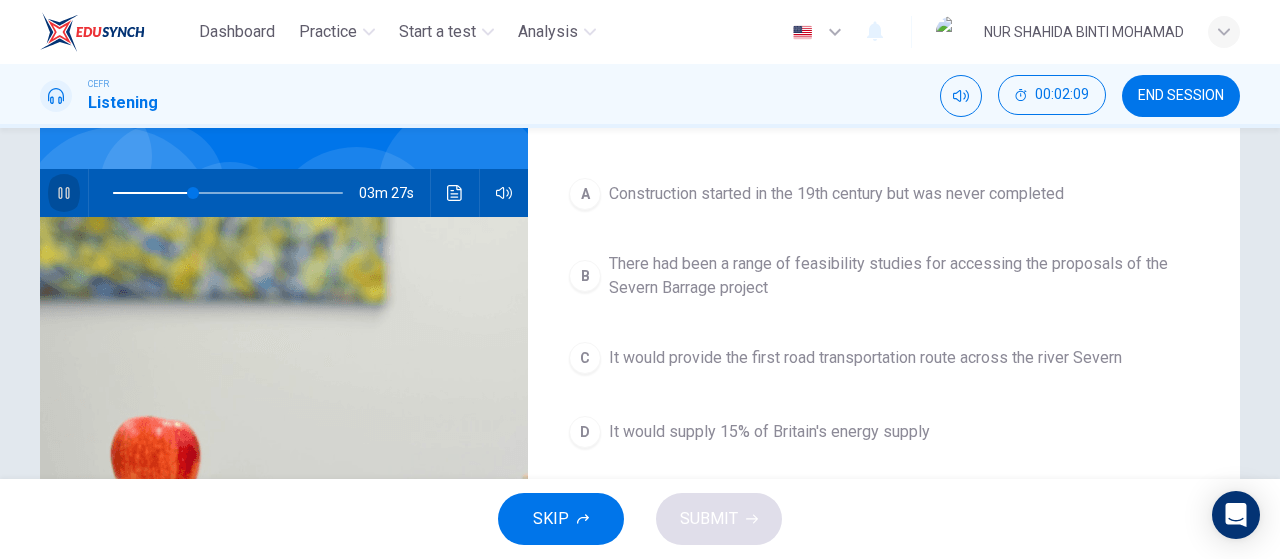 click at bounding box center [64, 193] 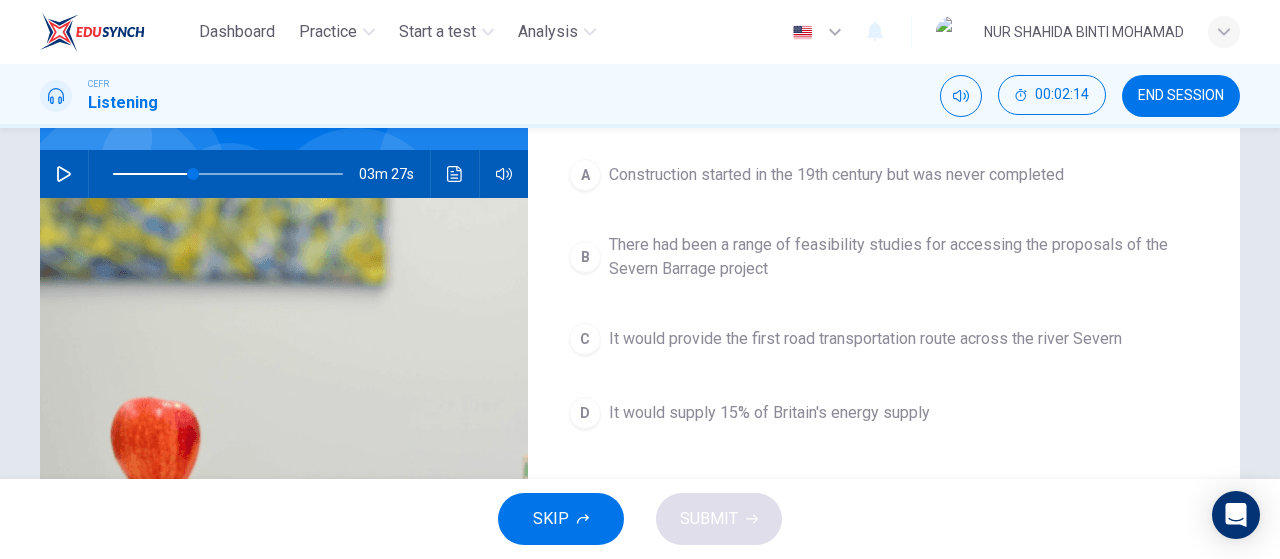 scroll, scrollTop: 164, scrollLeft: 0, axis: vertical 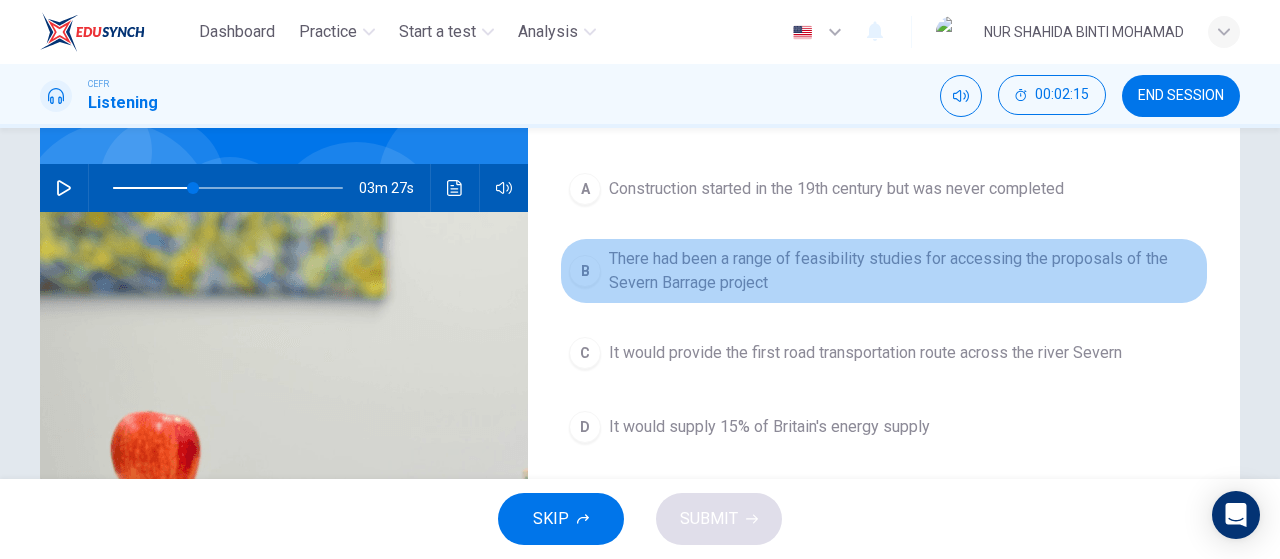 click on "There had been a range of feasibility studies for accessing the proposals of the Severn Barrage project" at bounding box center [836, 189] 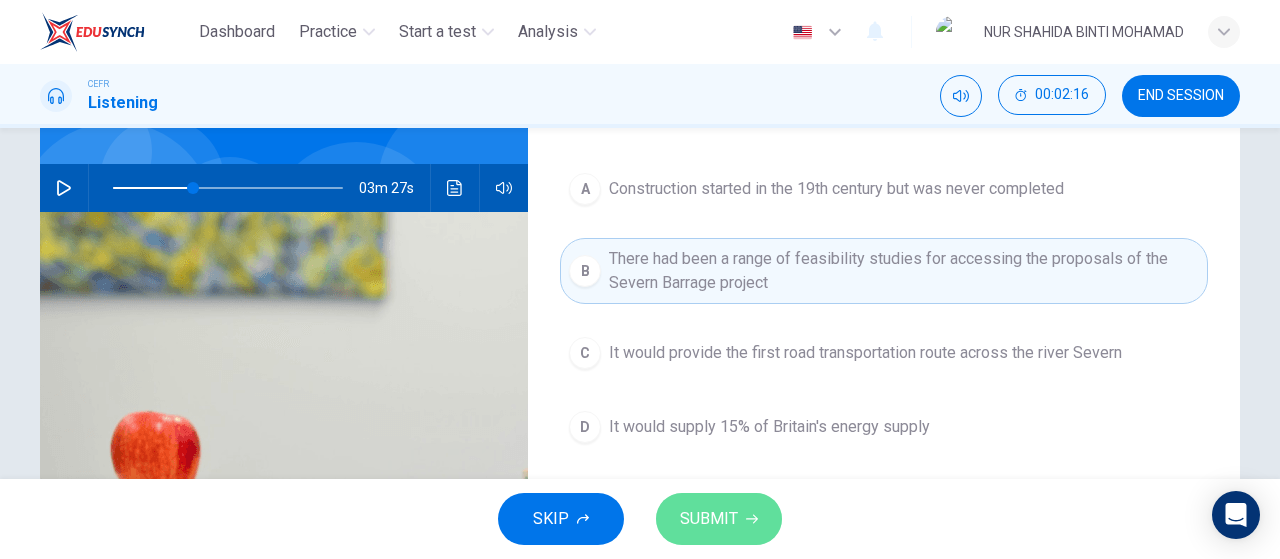 click on "SUBMIT" at bounding box center [719, 519] 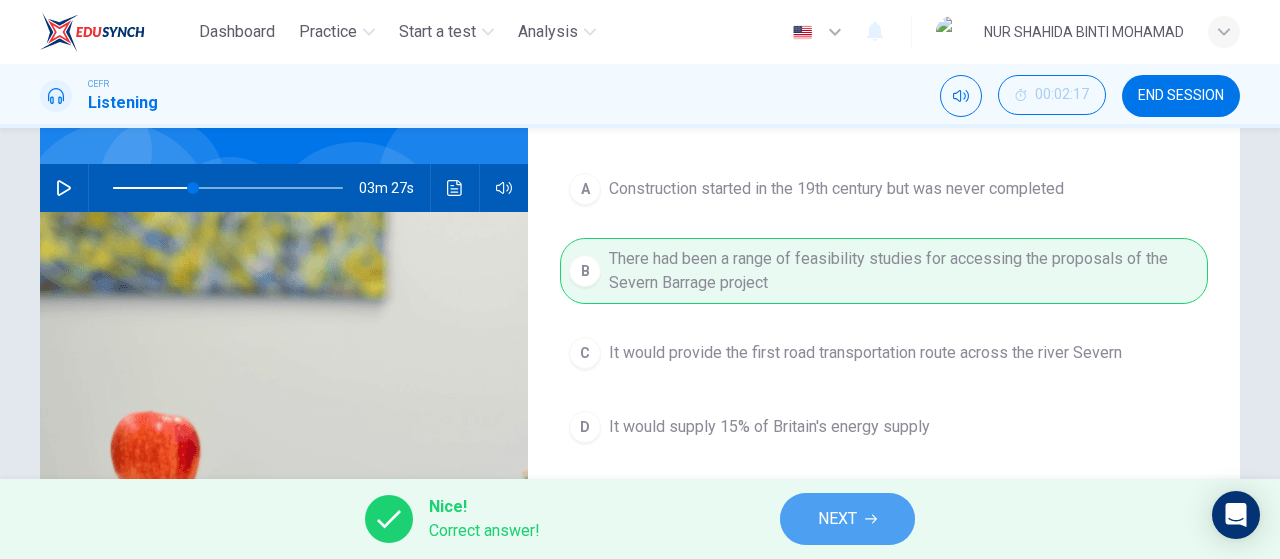 click on "NEXT" at bounding box center (837, 519) 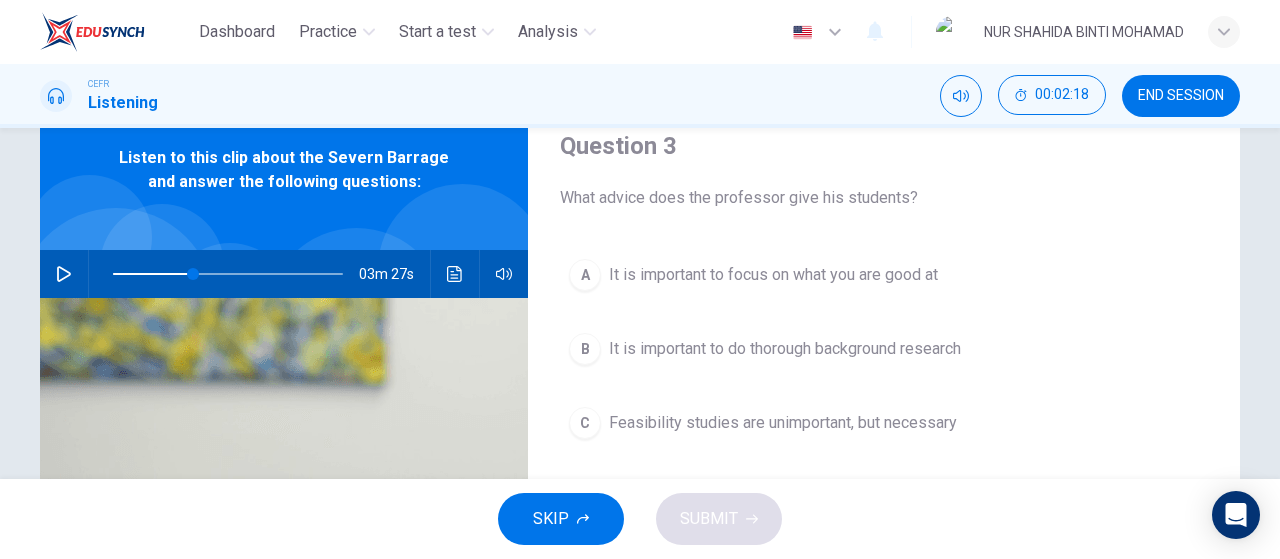scroll, scrollTop: 77, scrollLeft: 0, axis: vertical 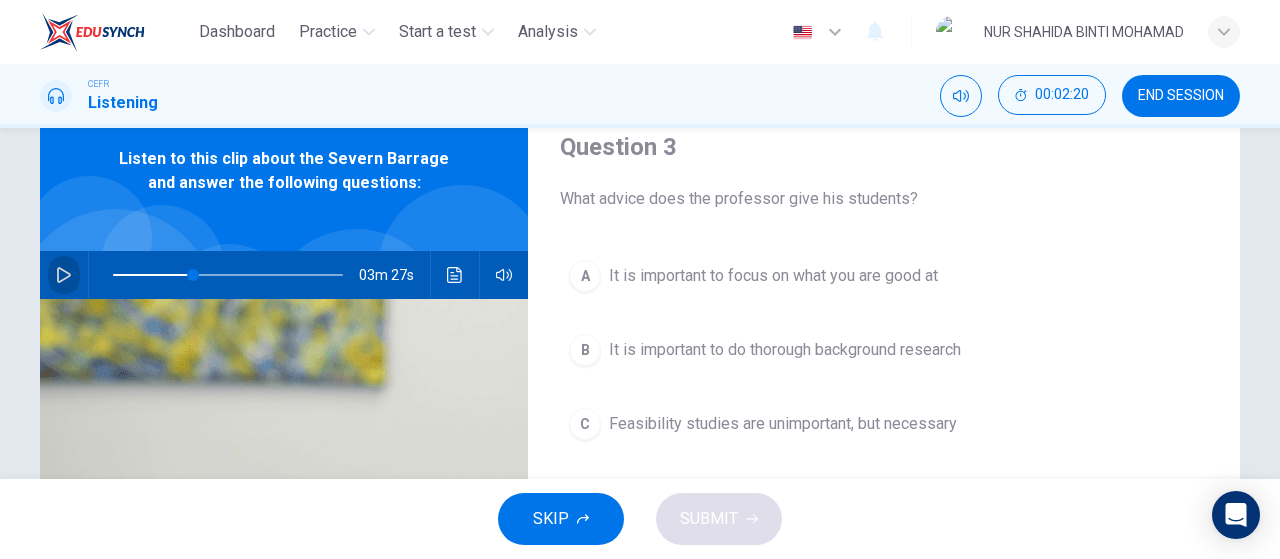 click at bounding box center (64, 275) 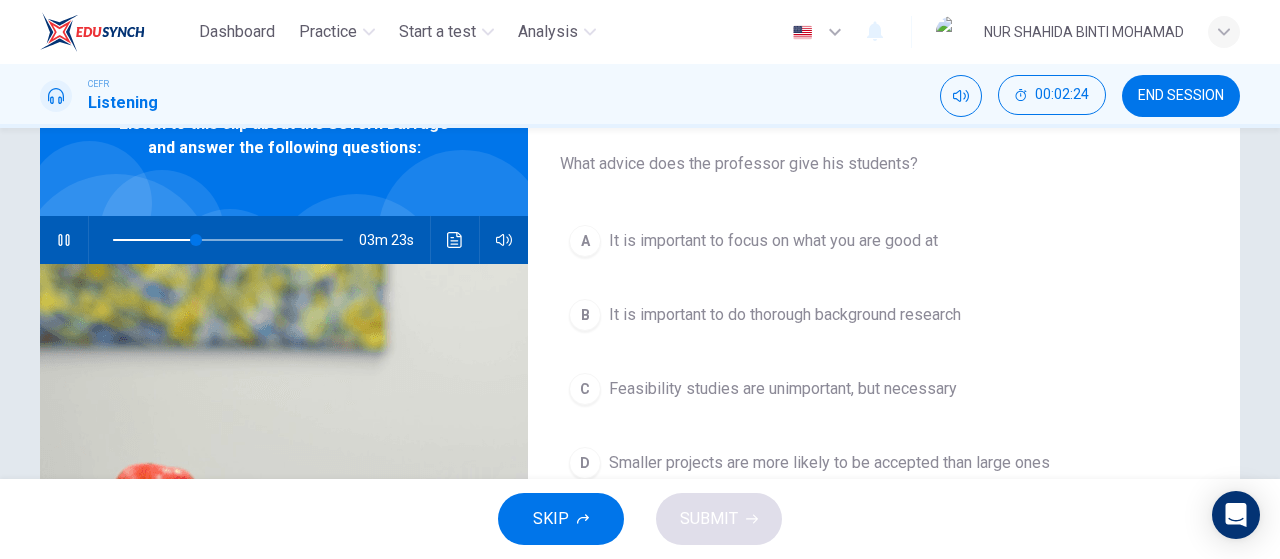 scroll, scrollTop: 114, scrollLeft: 0, axis: vertical 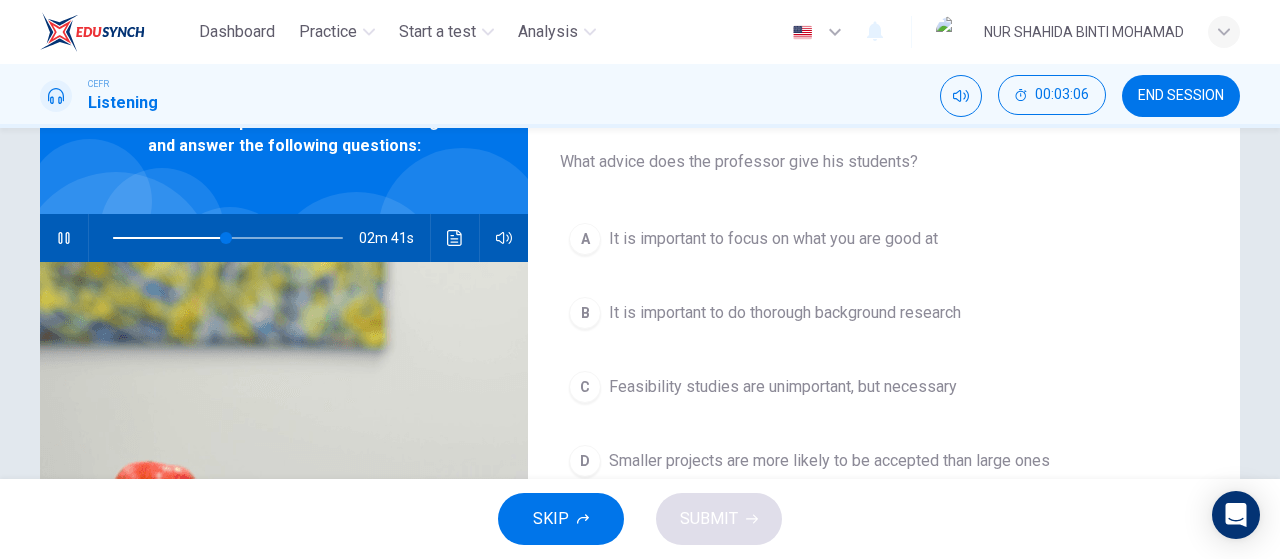 click at bounding box center [64, 238] 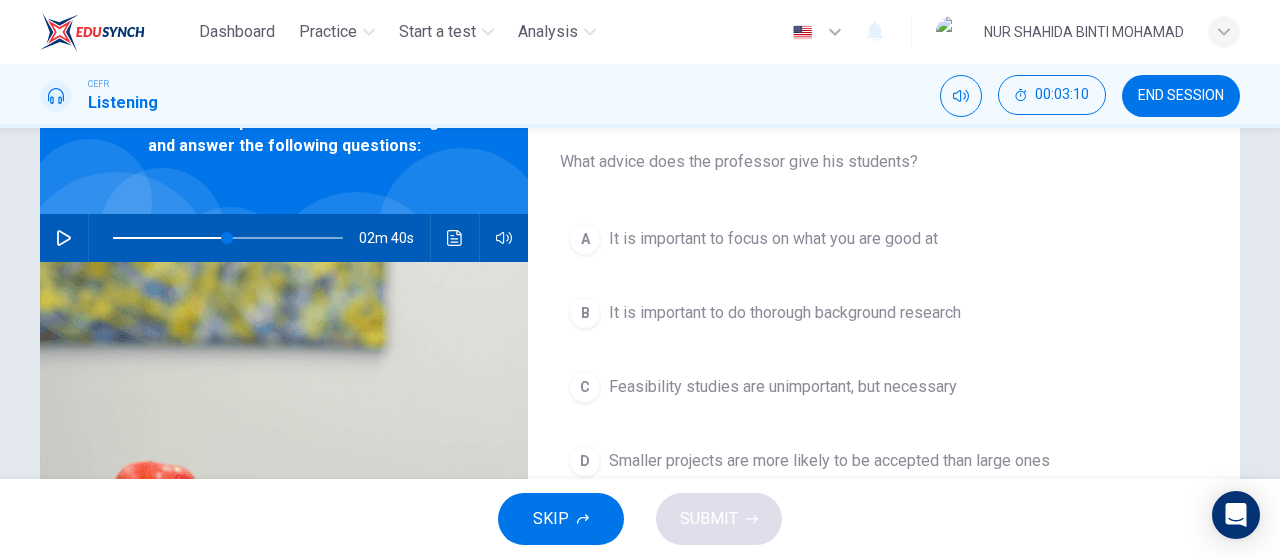 click on "A It is important to focus on what you are good at B It is important to do thorough background research C Feasibility studies are unimportant, but necessary D Smaller projects are more likely to be accepted than large ones" at bounding box center [884, 370] 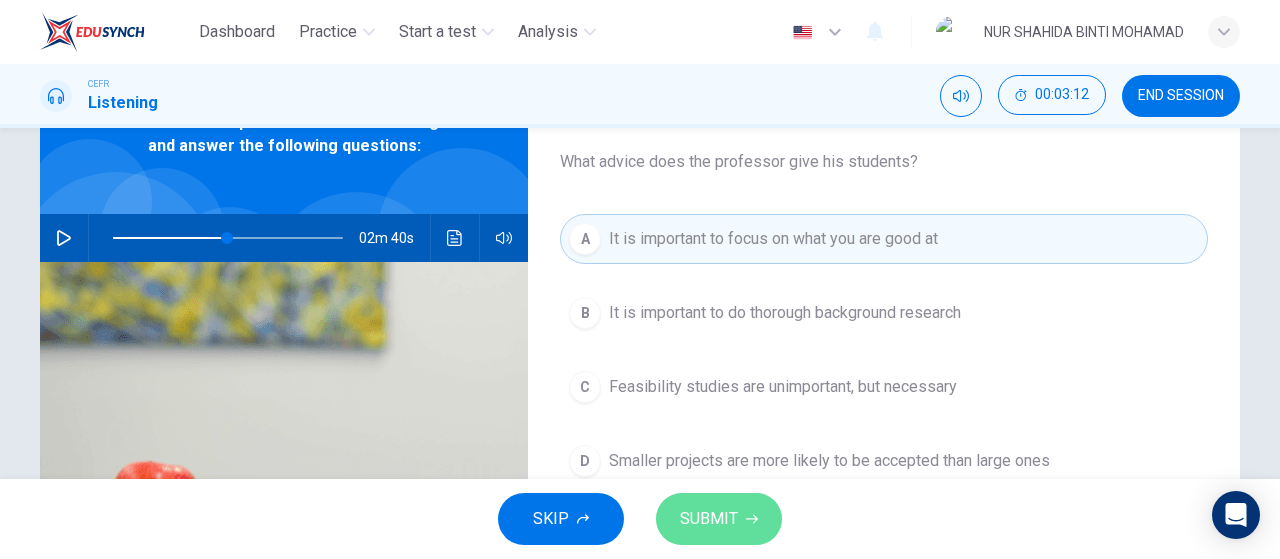 click on "SUBMIT" at bounding box center [709, 519] 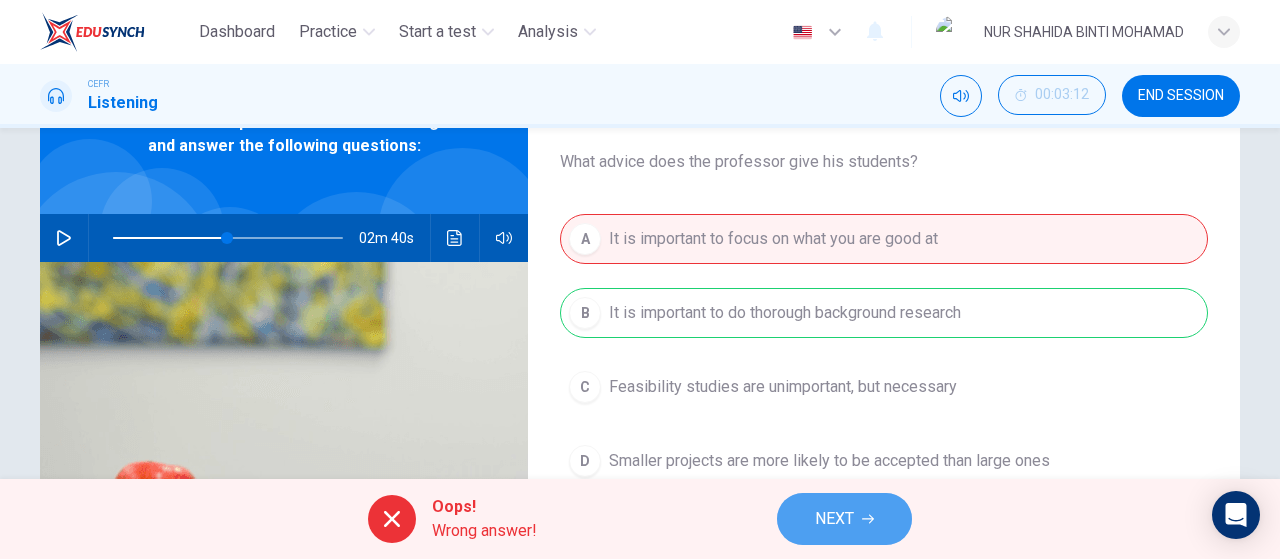 click on "NEXT" at bounding box center [834, 519] 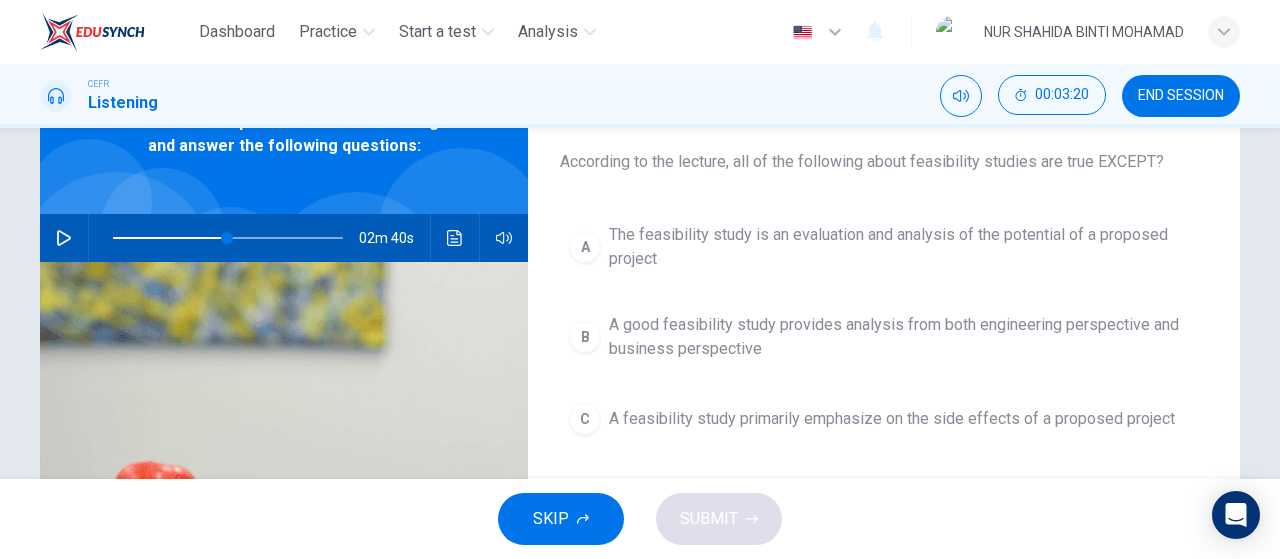 click on "A The feasibility study is an evaluation and analysis of the potential of a proposed project B A good feasibility study provides analysis from both engineering perspective and business perspective C A feasibility study primarily emphasize on the side effects of a proposed project D The government relies on a feasibility study to determine if a project should get a go-ahead" at bounding box center (884, 394) 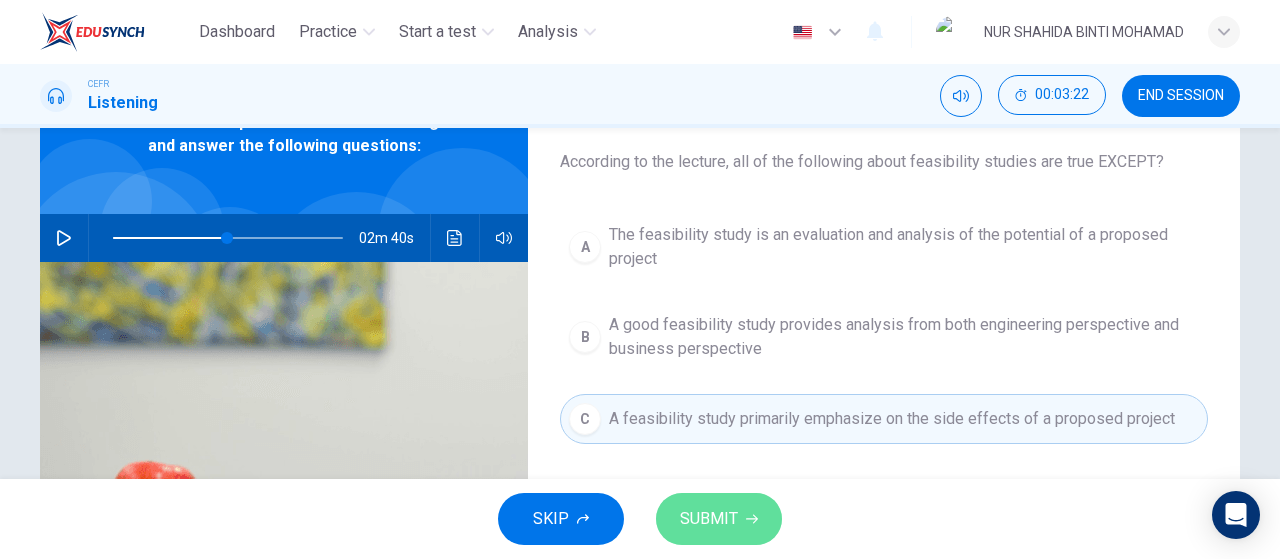 click on "SUBMIT" at bounding box center (709, 519) 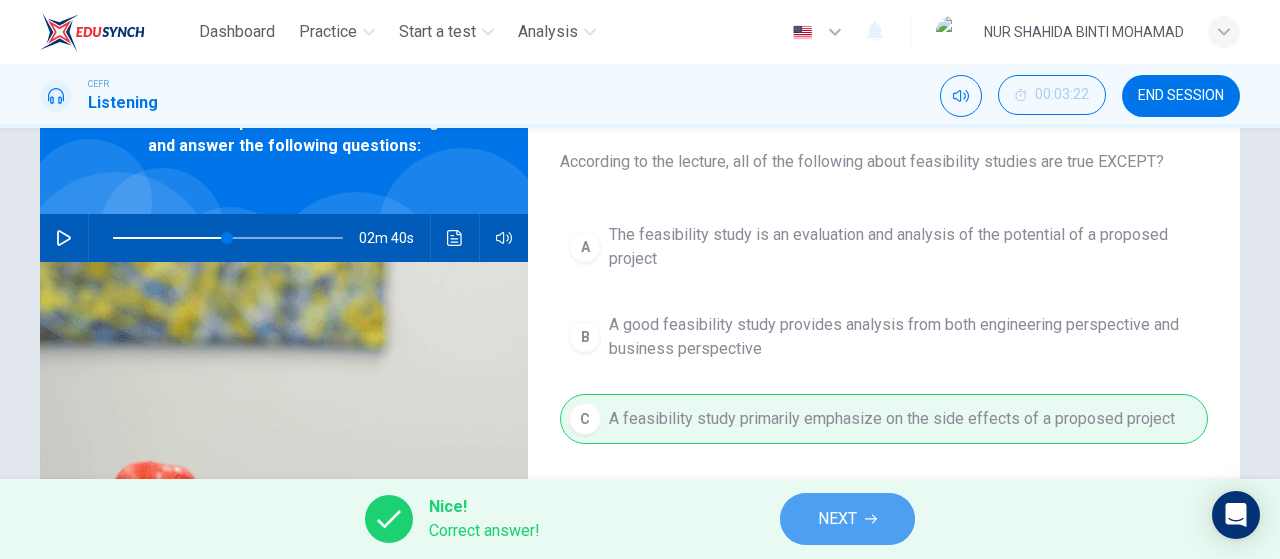 click on "NEXT" at bounding box center [847, 519] 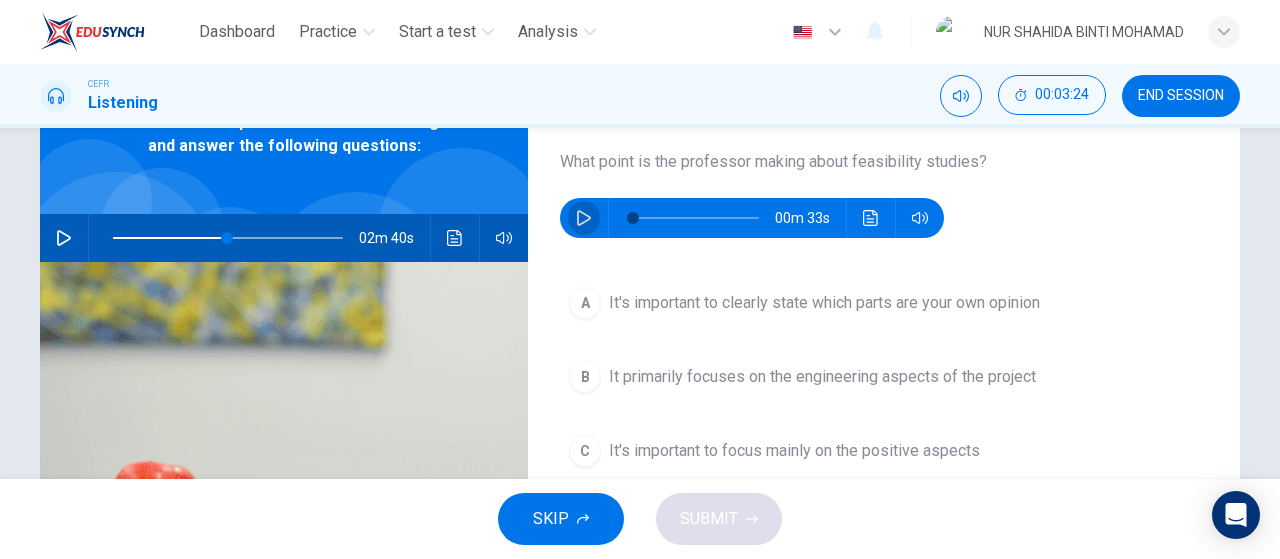 click at bounding box center [584, 218] 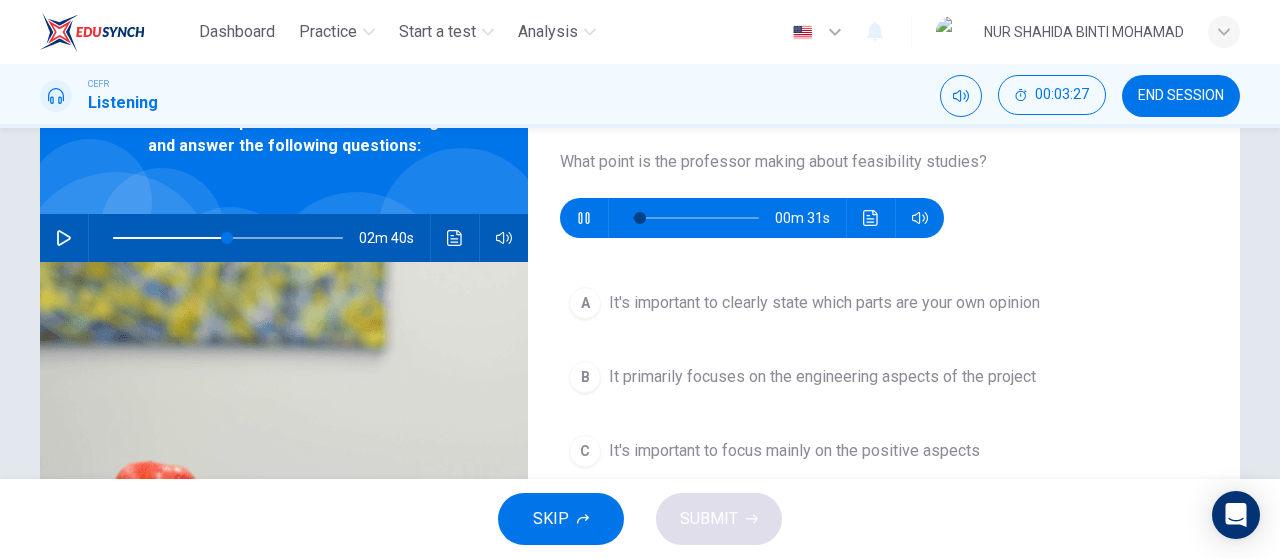 type 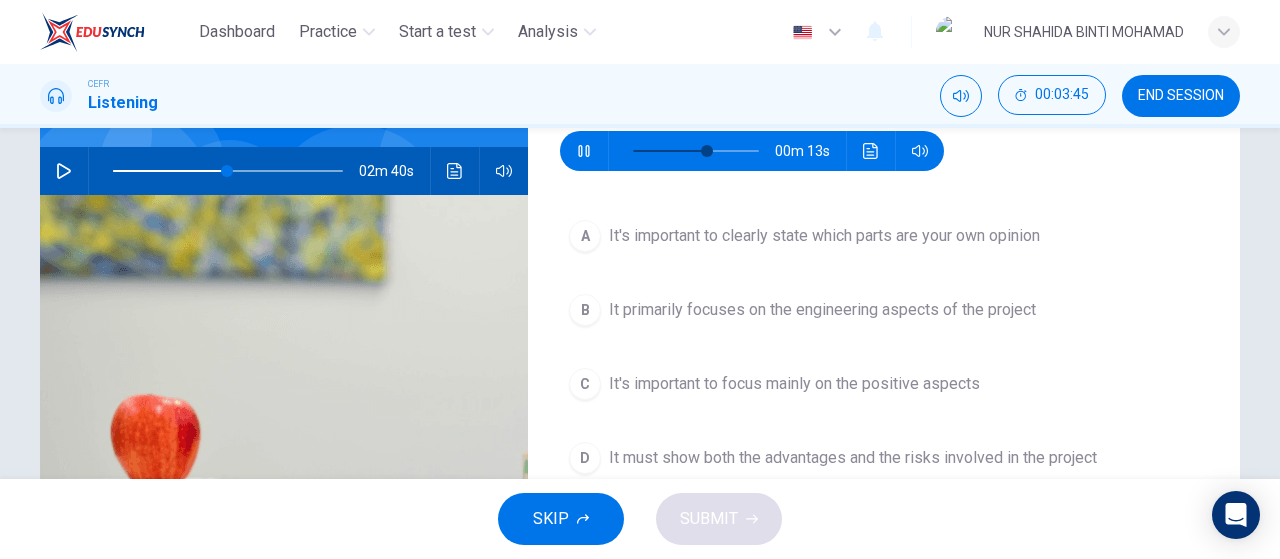 scroll, scrollTop: 165, scrollLeft: 0, axis: vertical 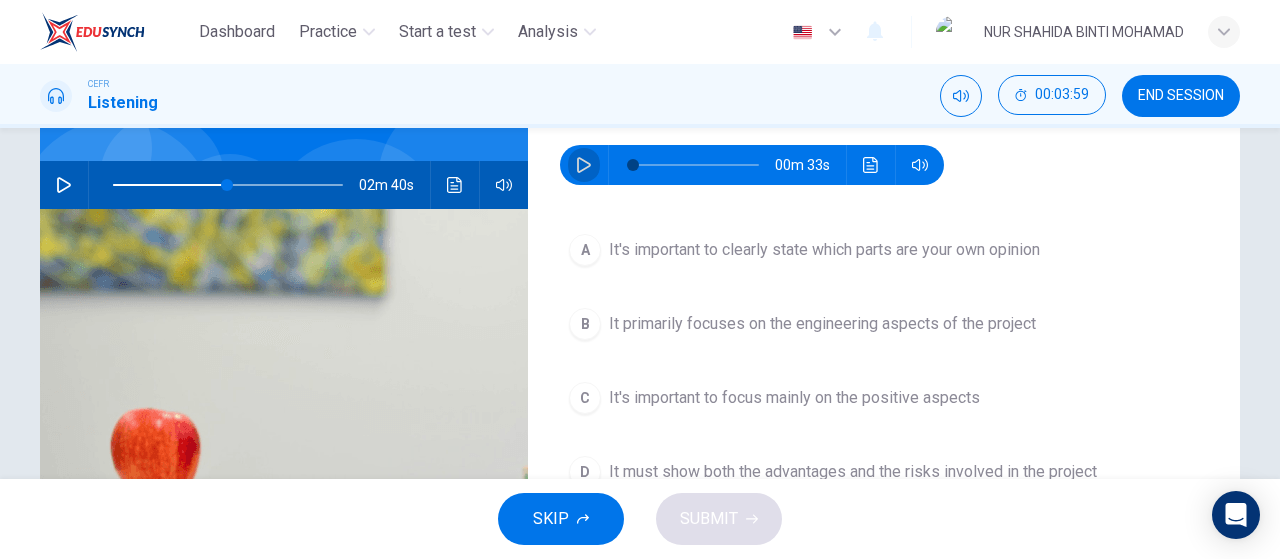 click at bounding box center (584, 165) 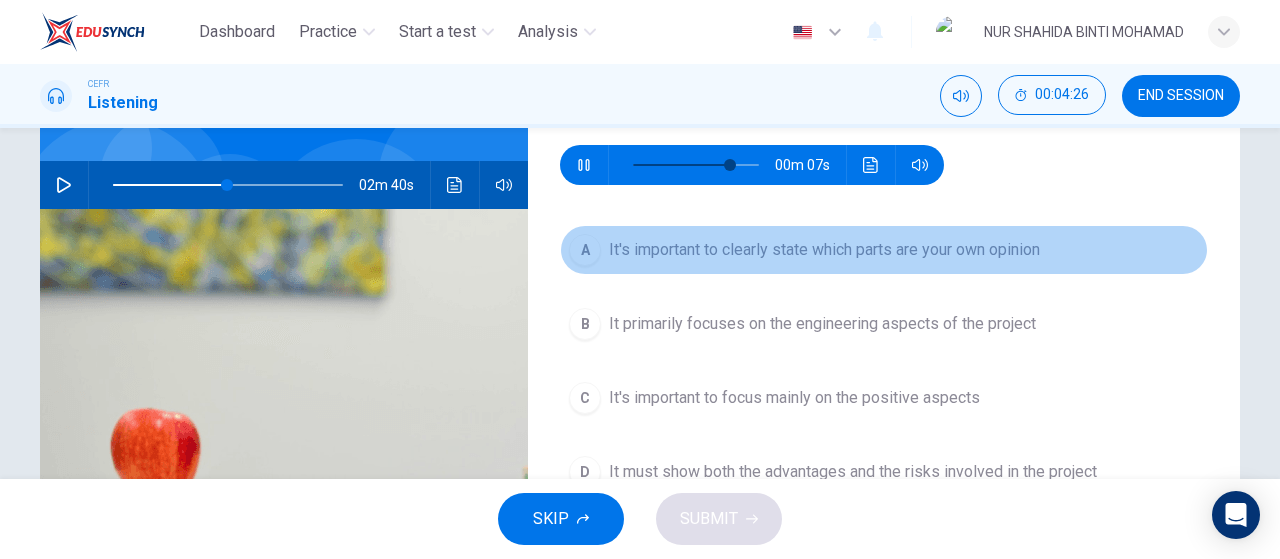 click on "It's important to clearly state which parts are your own opinion" at bounding box center [824, 250] 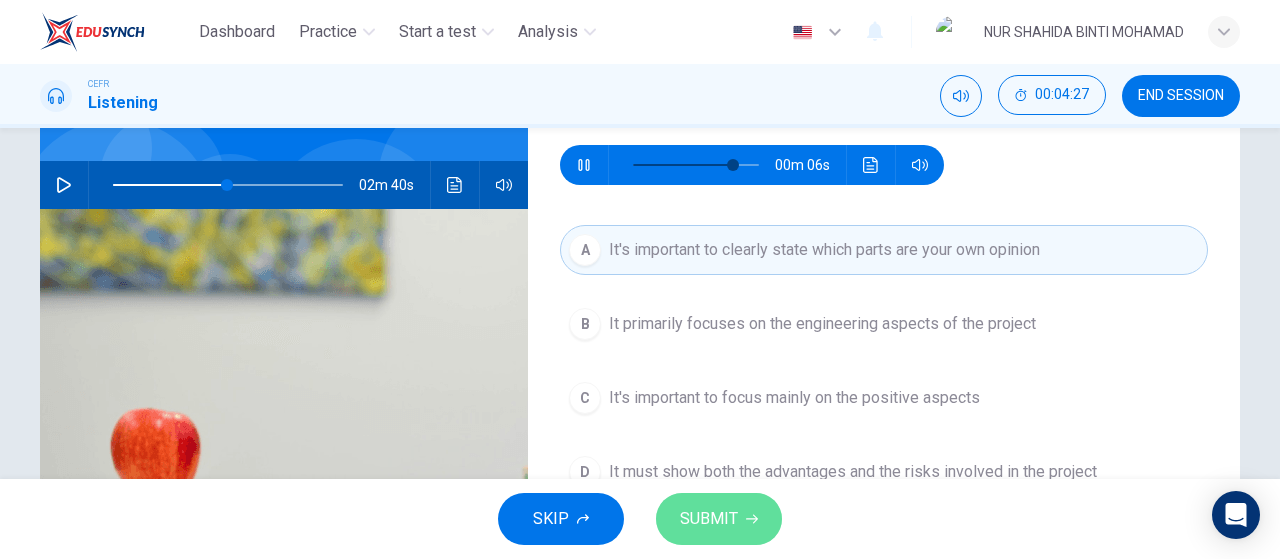 click on "SUBMIT" at bounding box center [719, 519] 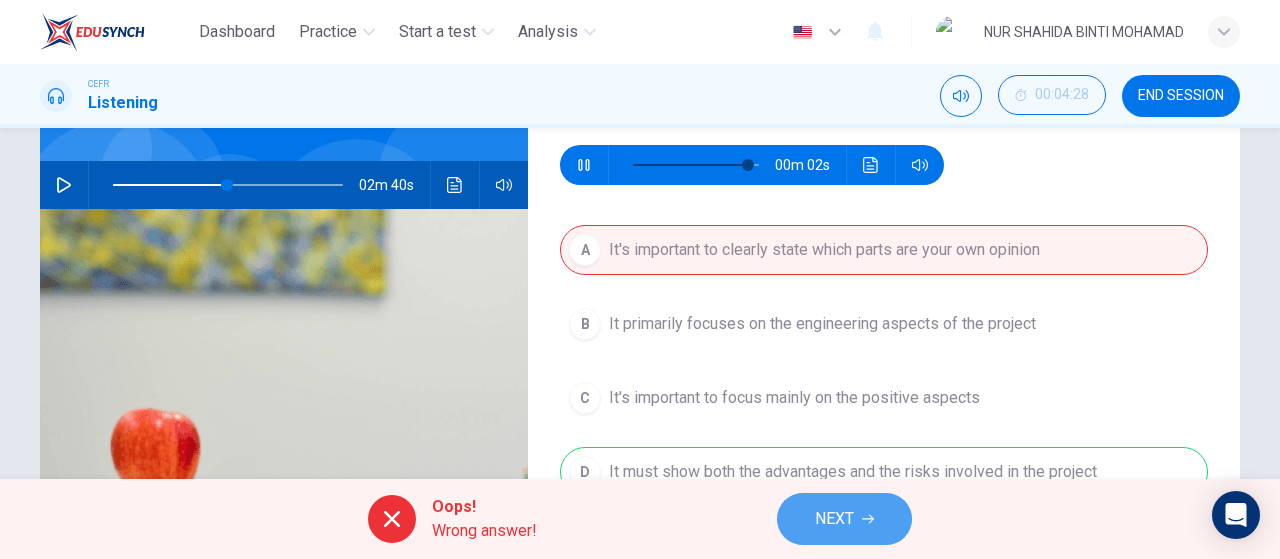 click on "NEXT" at bounding box center [834, 519] 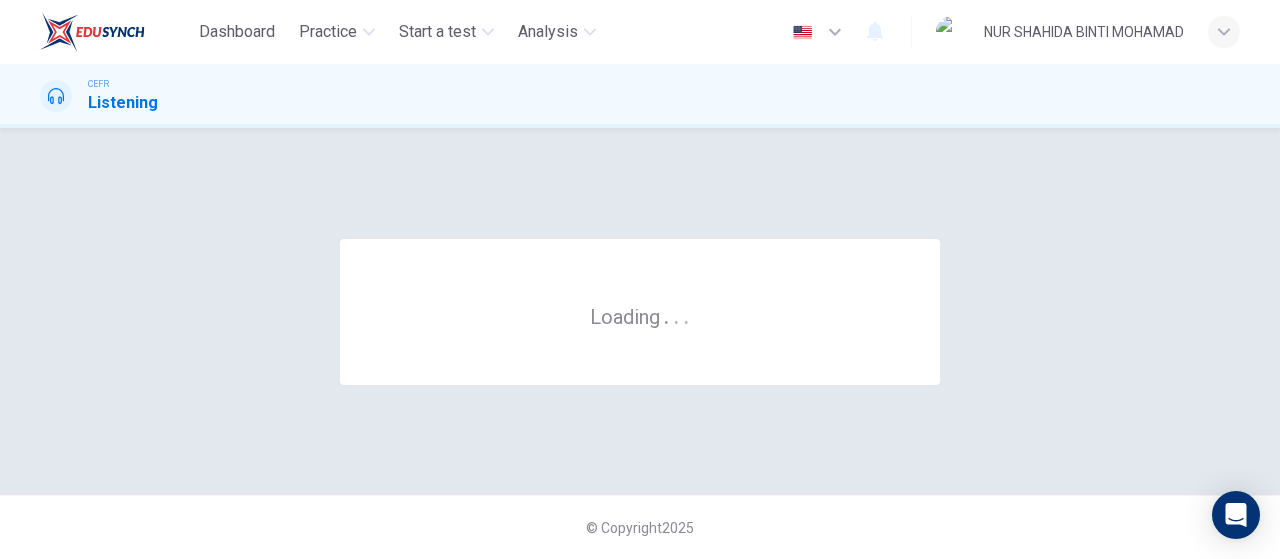 scroll, scrollTop: 0, scrollLeft: 0, axis: both 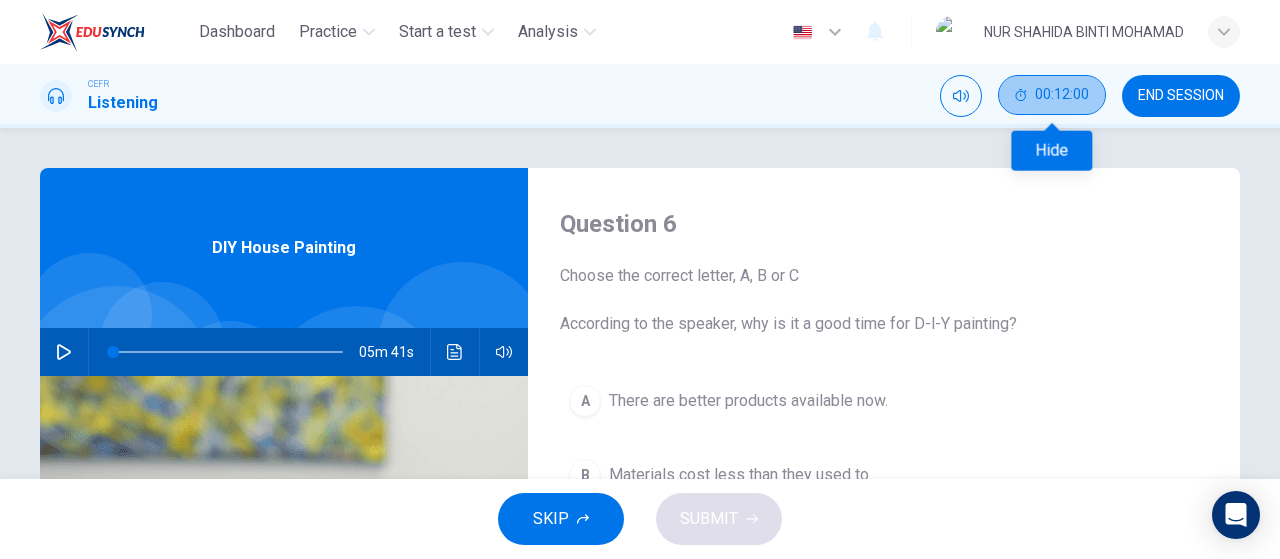 click on "00:12:00" at bounding box center (1062, 95) 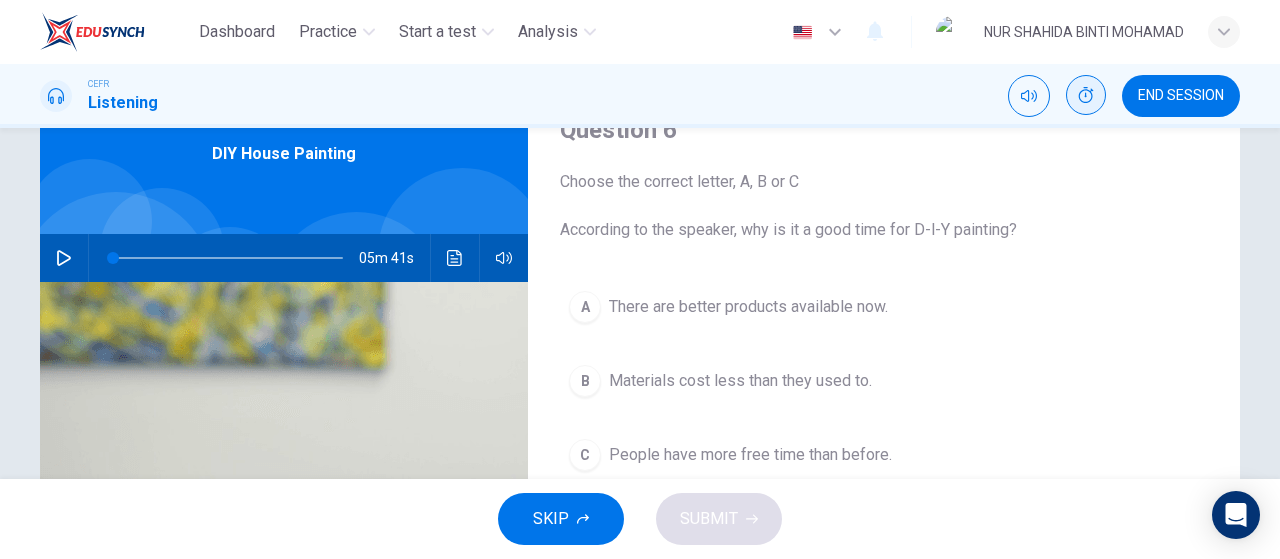 scroll, scrollTop: 92, scrollLeft: 0, axis: vertical 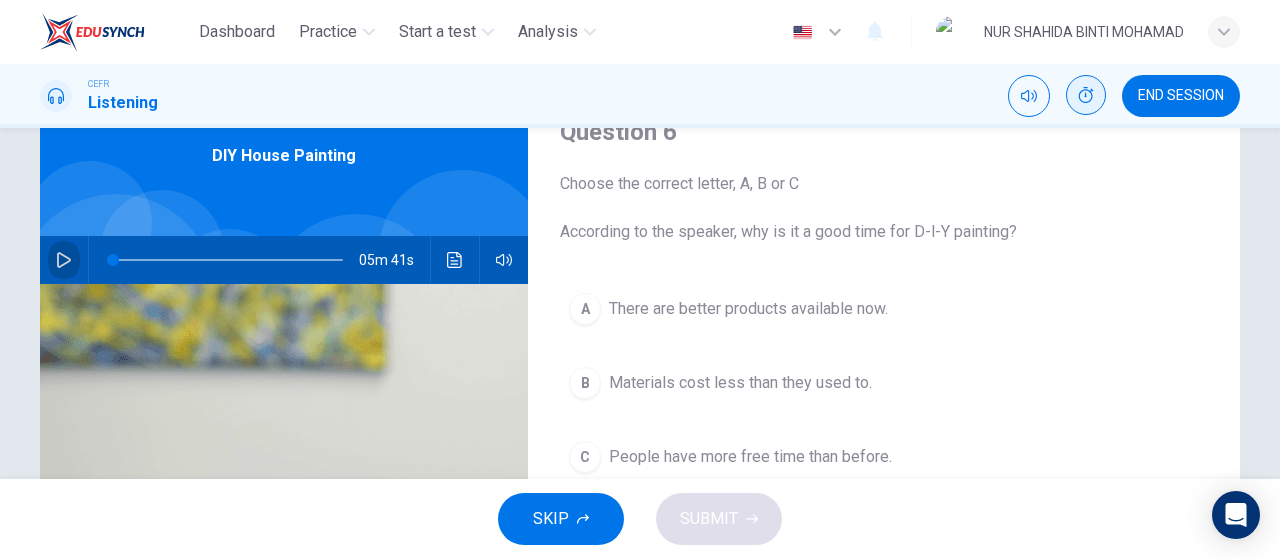 click at bounding box center (64, 260) 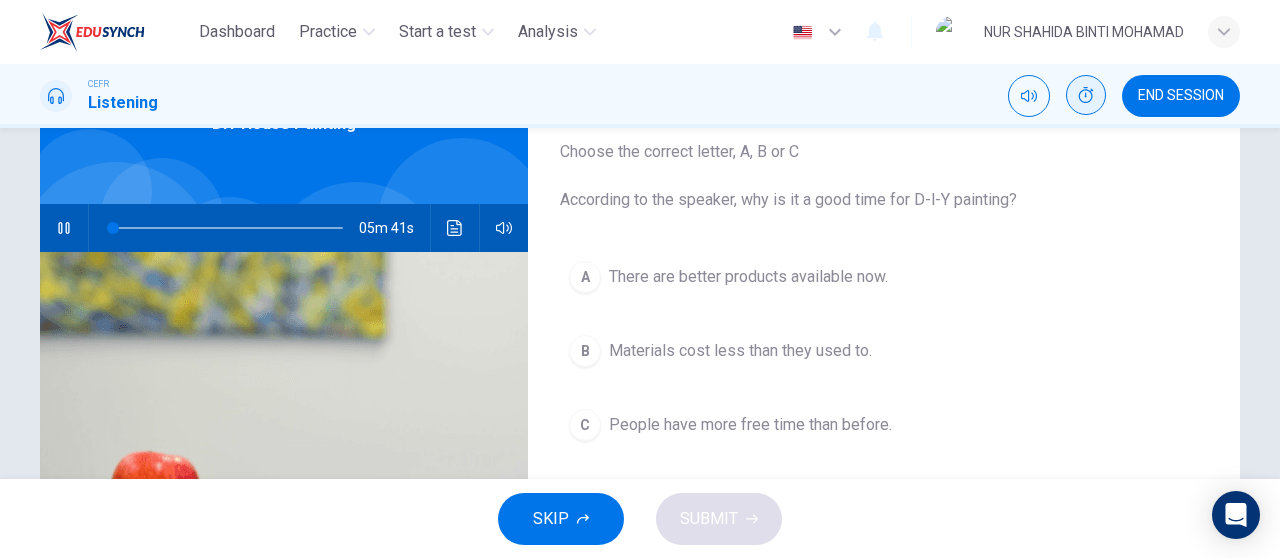 type 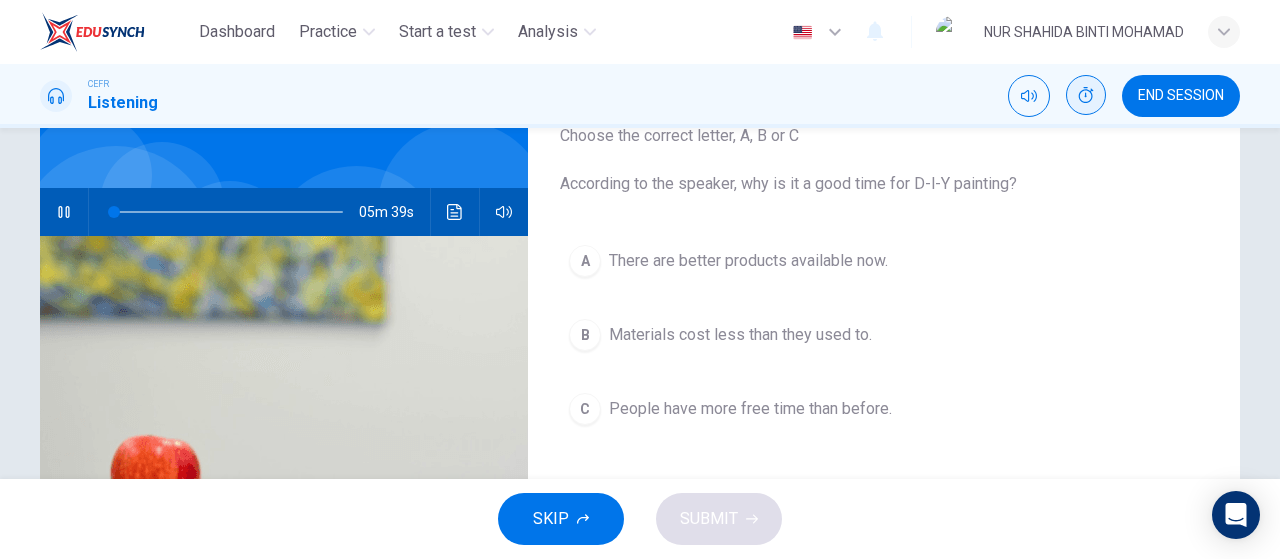 scroll, scrollTop: 130, scrollLeft: 0, axis: vertical 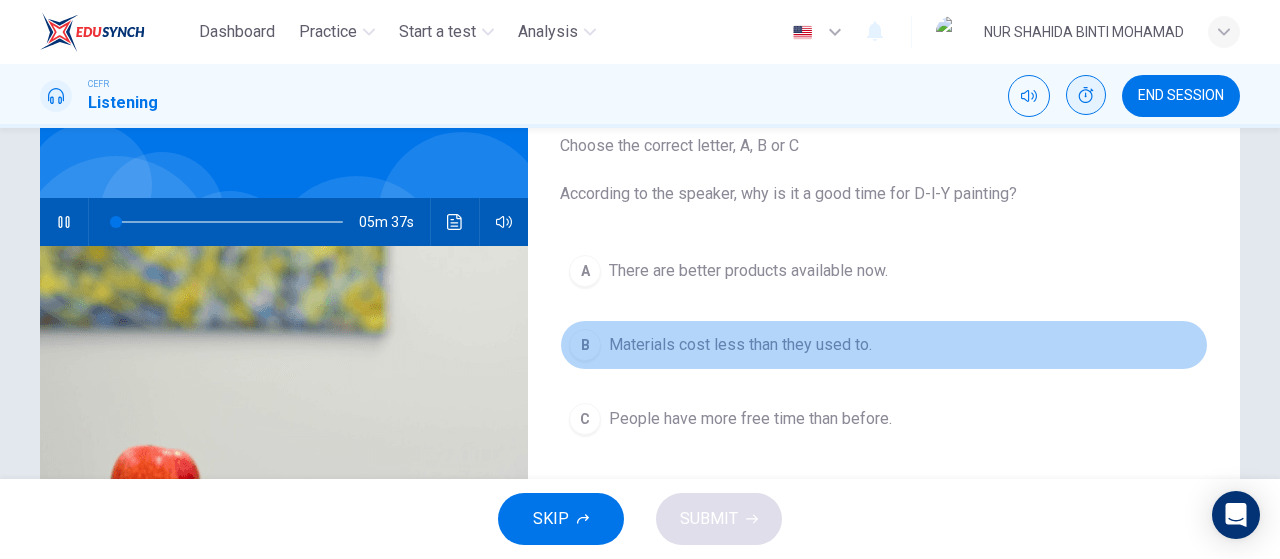 click on "Materials cost less than they used to." at bounding box center [748, 271] 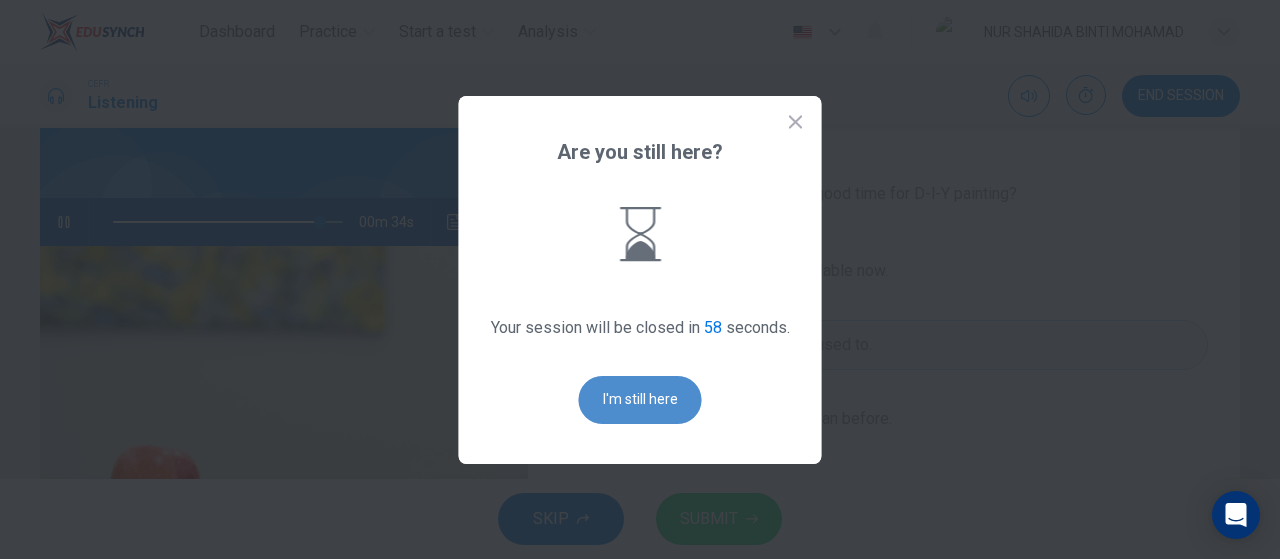 click on "I'm still here" at bounding box center (640, 400) 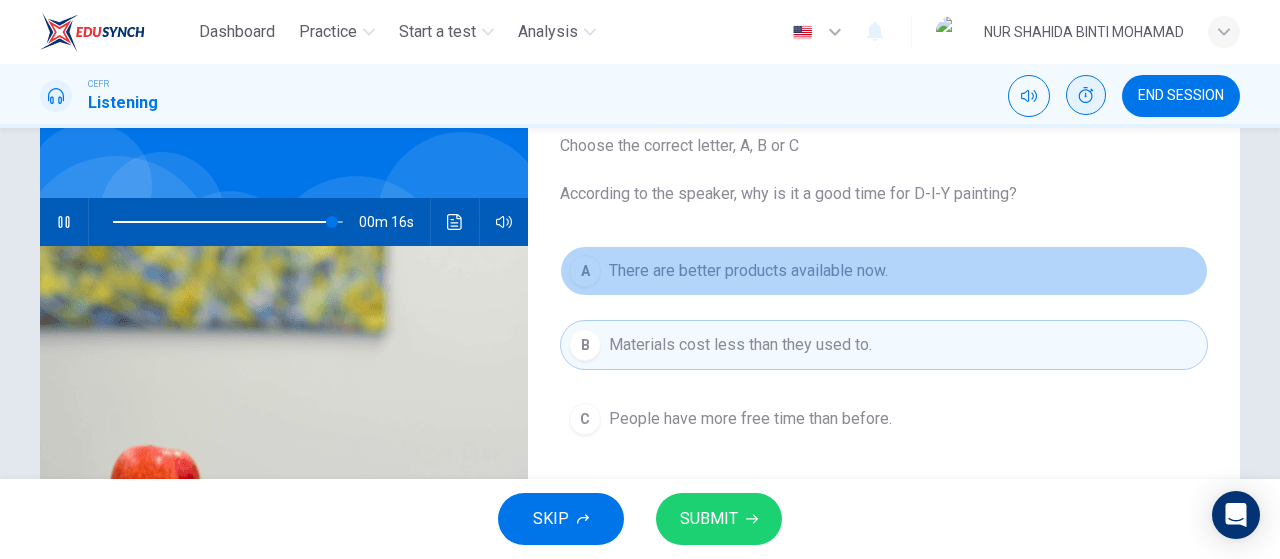click on "A There are better products available now." at bounding box center [884, 271] 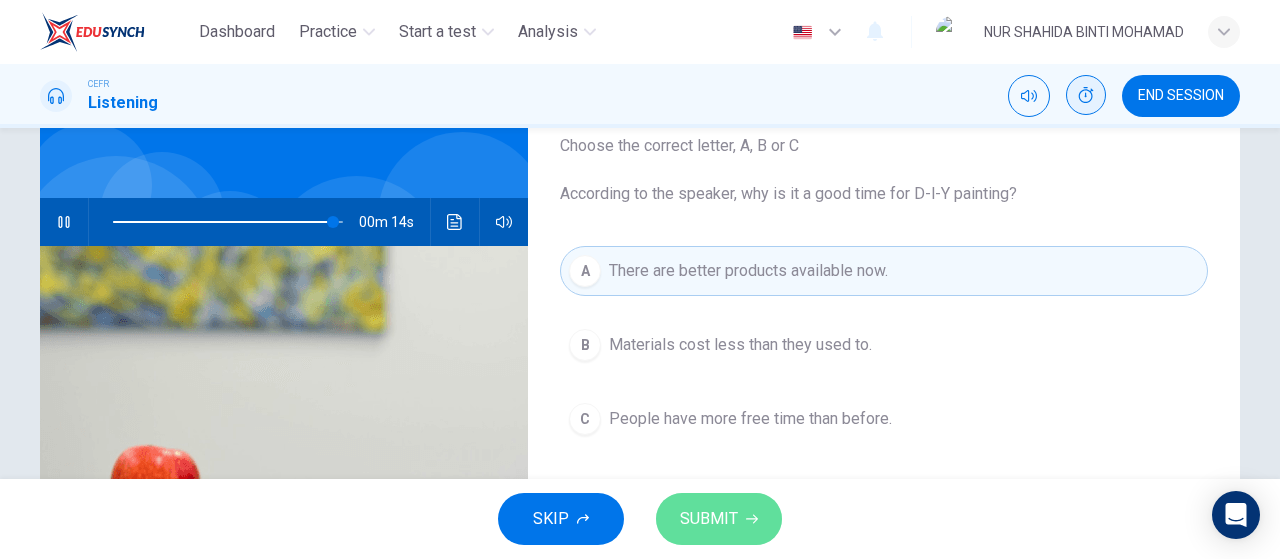 click on "SUBMIT" at bounding box center [719, 519] 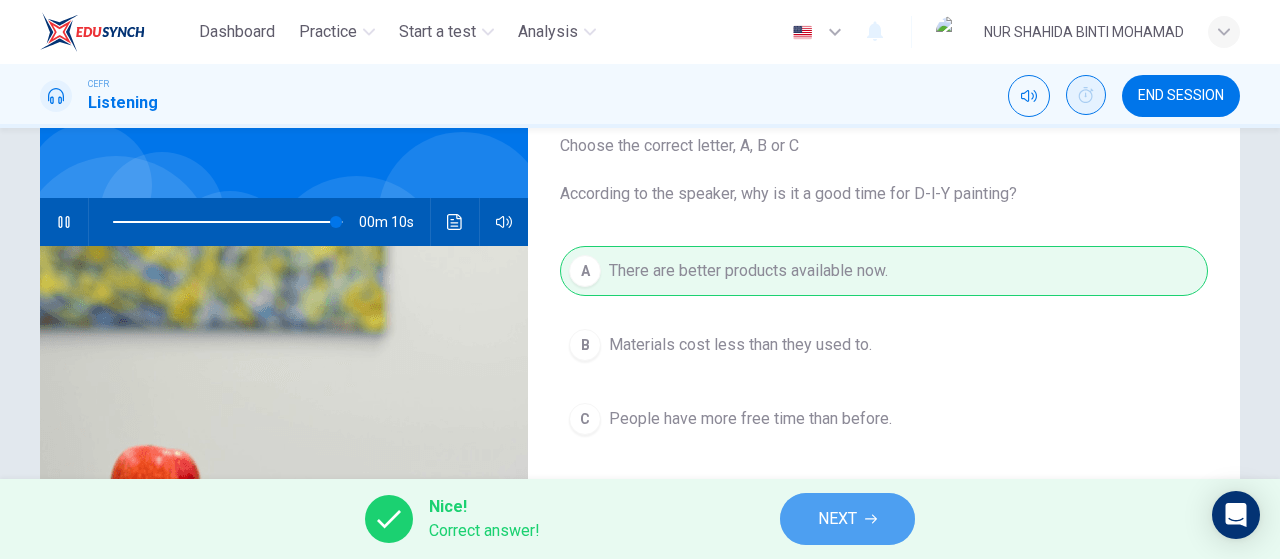 click on "NEXT" at bounding box center [847, 519] 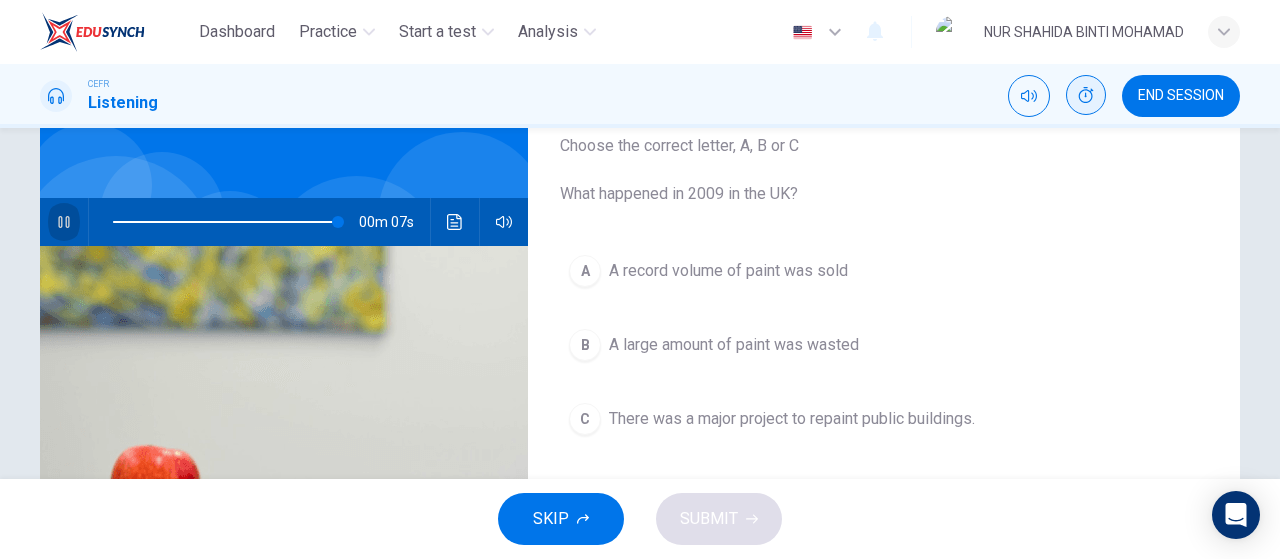 click at bounding box center [64, 222] 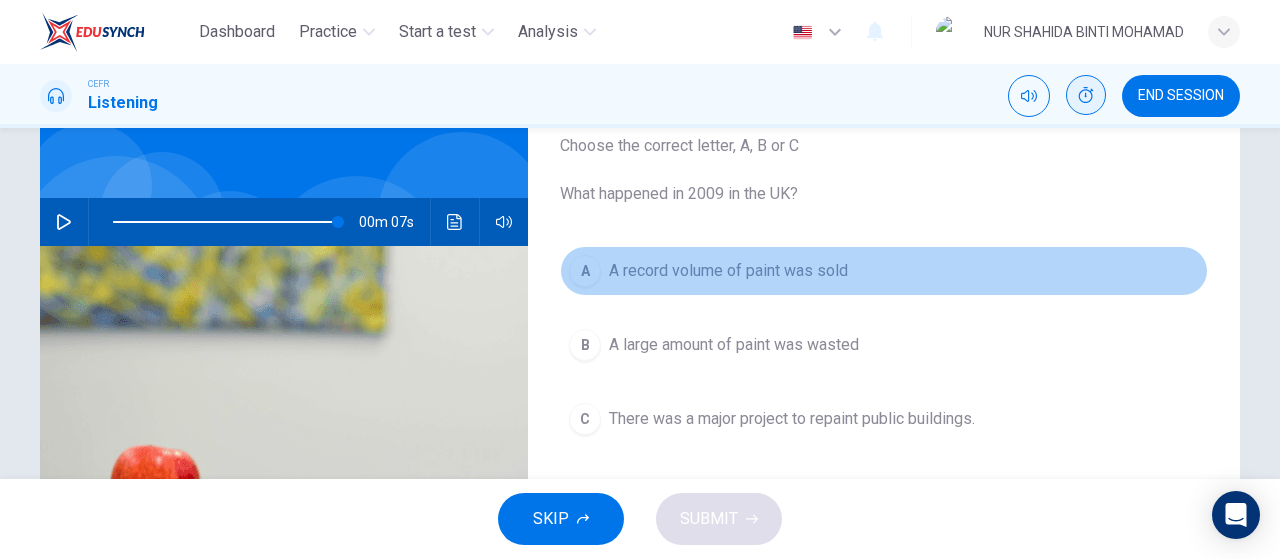 click on "A record volume of paint was sold" at bounding box center (728, 271) 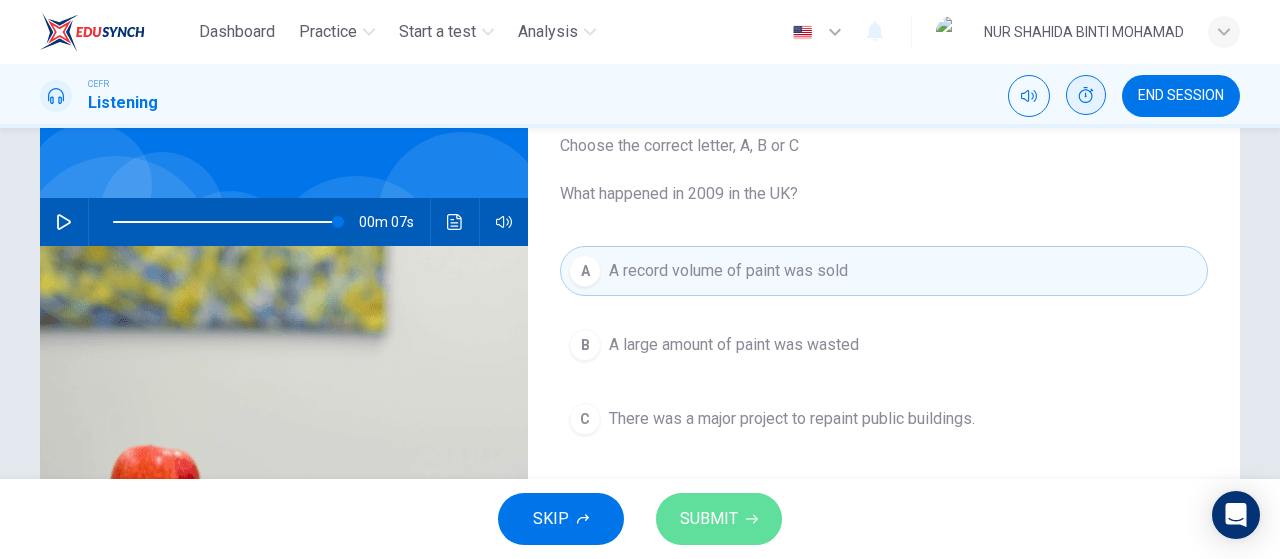 click on "SUBMIT" at bounding box center [709, 519] 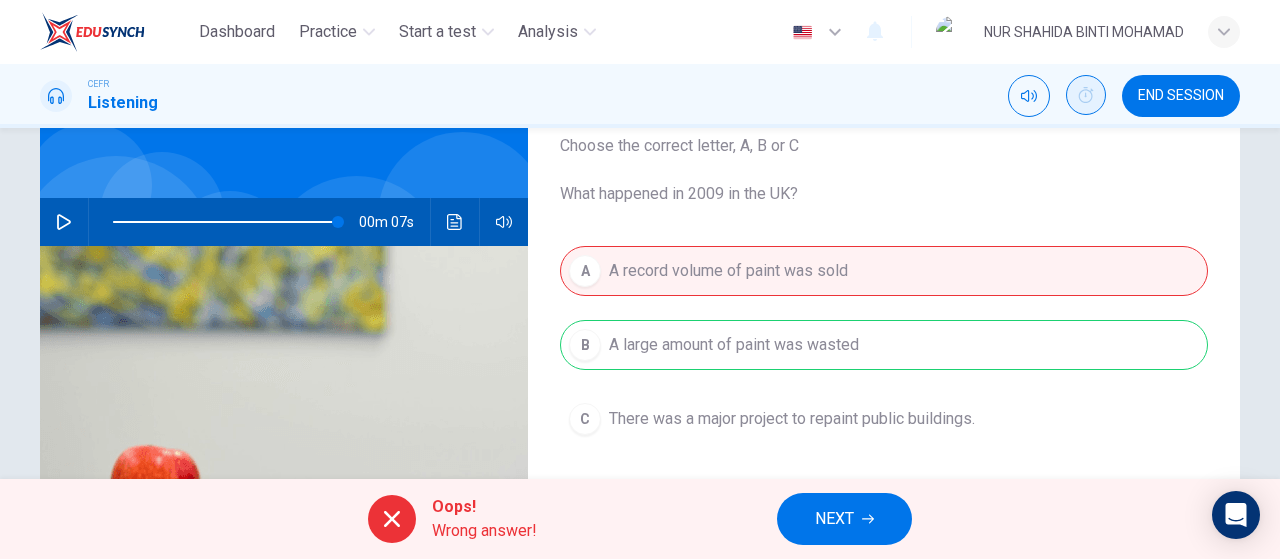 click on "A A record volume of paint was sold B A large amount of paint was wasted C There was a major project to repaint public buildings." at bounding box center (884, 365) 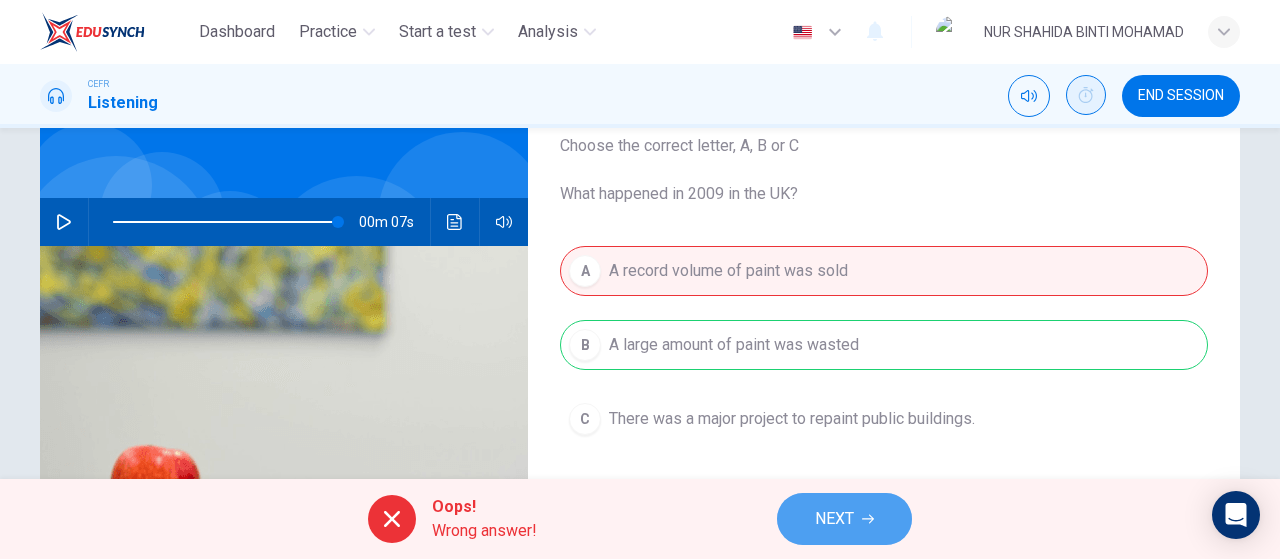 click at bounding box center (868, 519) 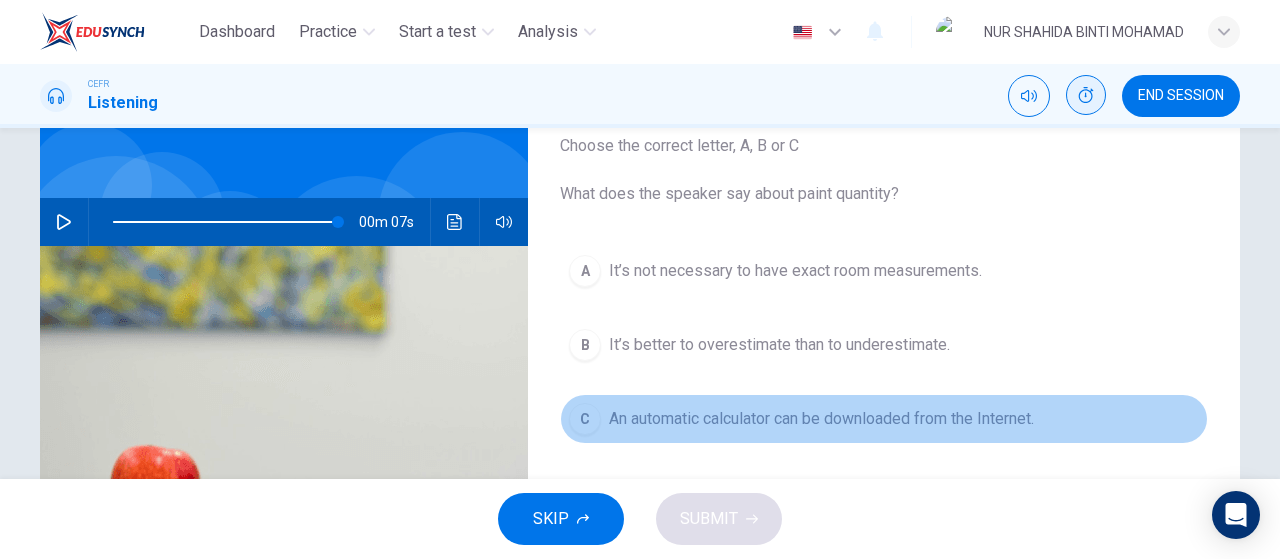 click on "An automatic calculator can be downloaded from the Internet." at bounding box center (795, 271) 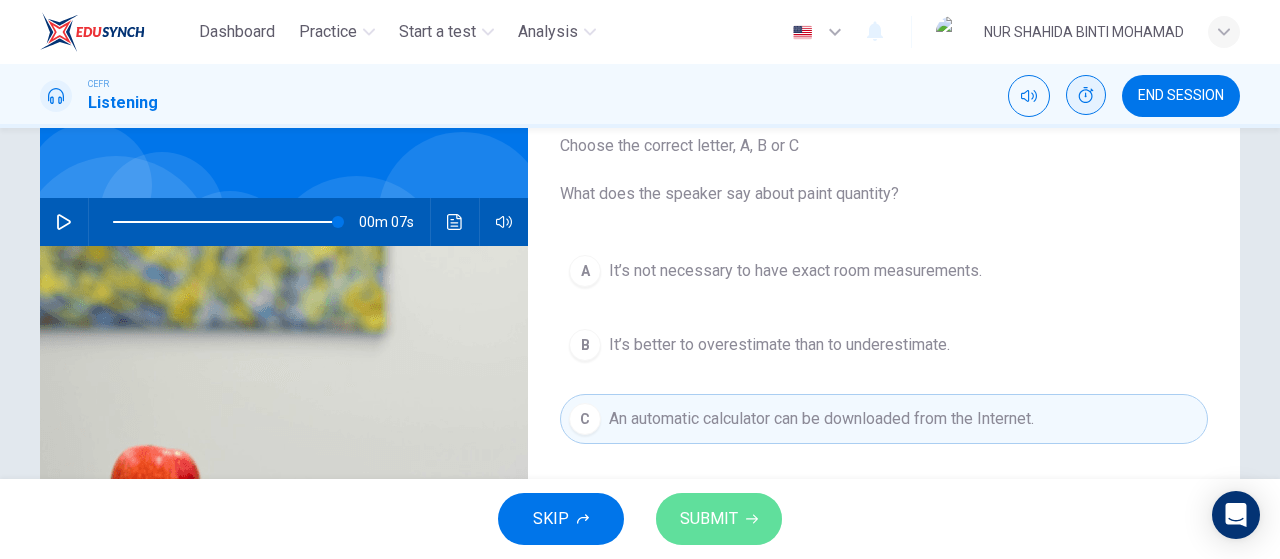 click on "SUBMIT" at bounding box center (709, 519) 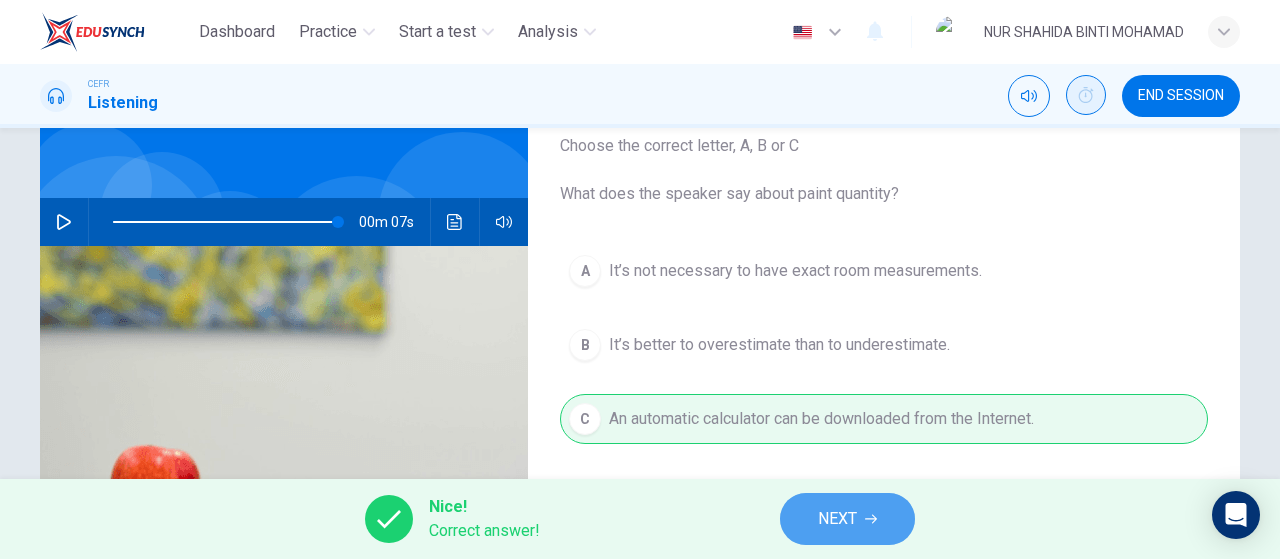 click on "NEXT" at bounding box center (847, 519) 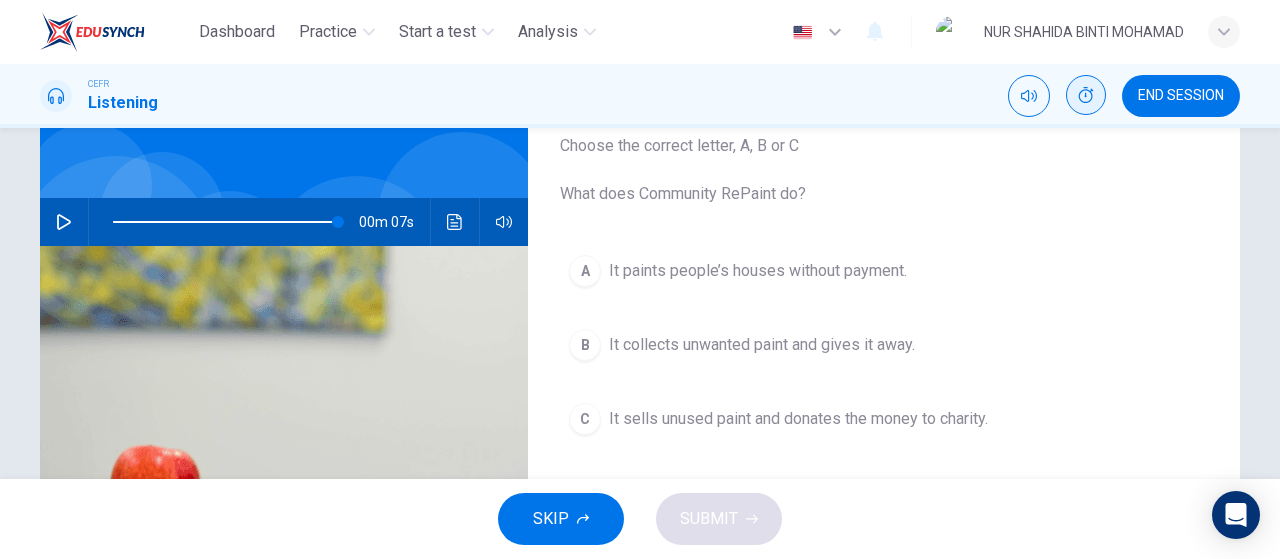 click on "It sells unused paint and donates the money to charity." at bounding box center (758, 271) 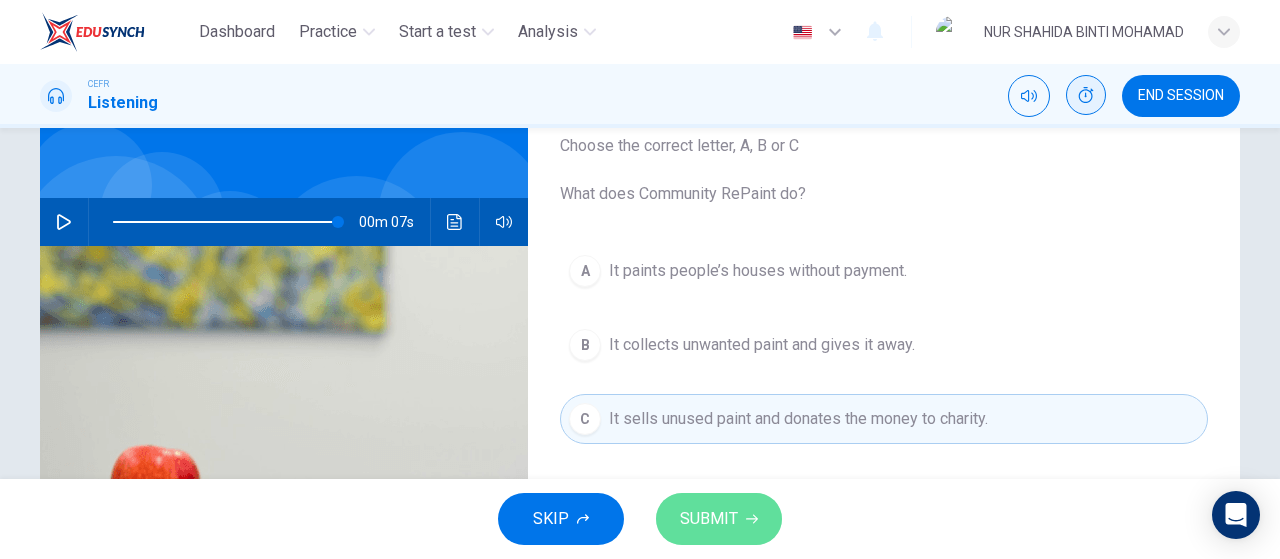 click on "SUBMIT" at bounding box center (709, 519) 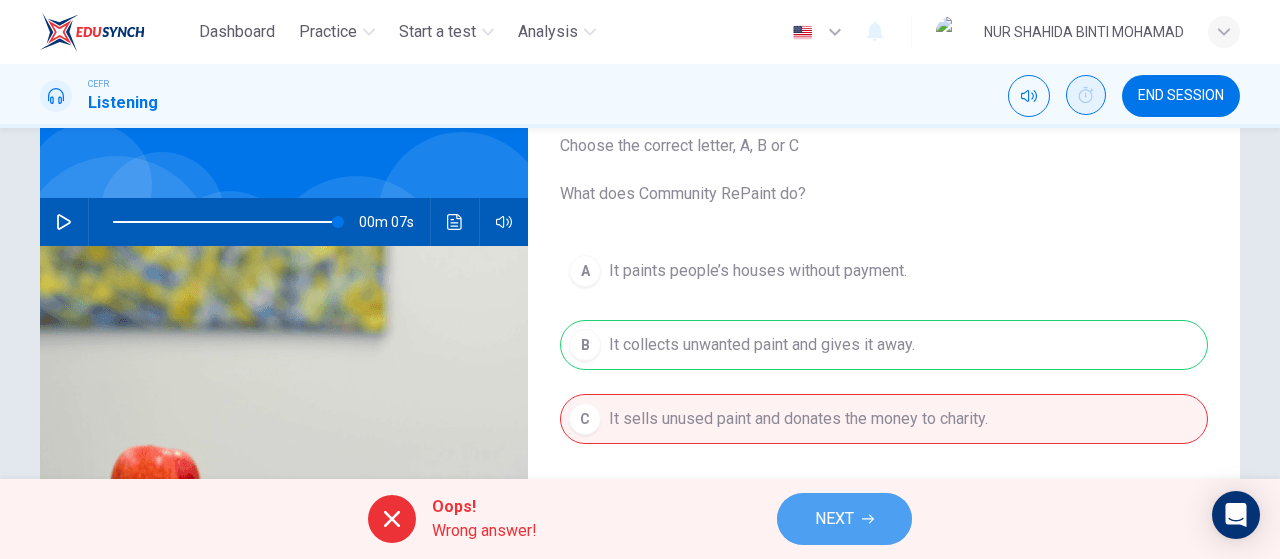 click on "NEXT" at bounding box center [844, 519] 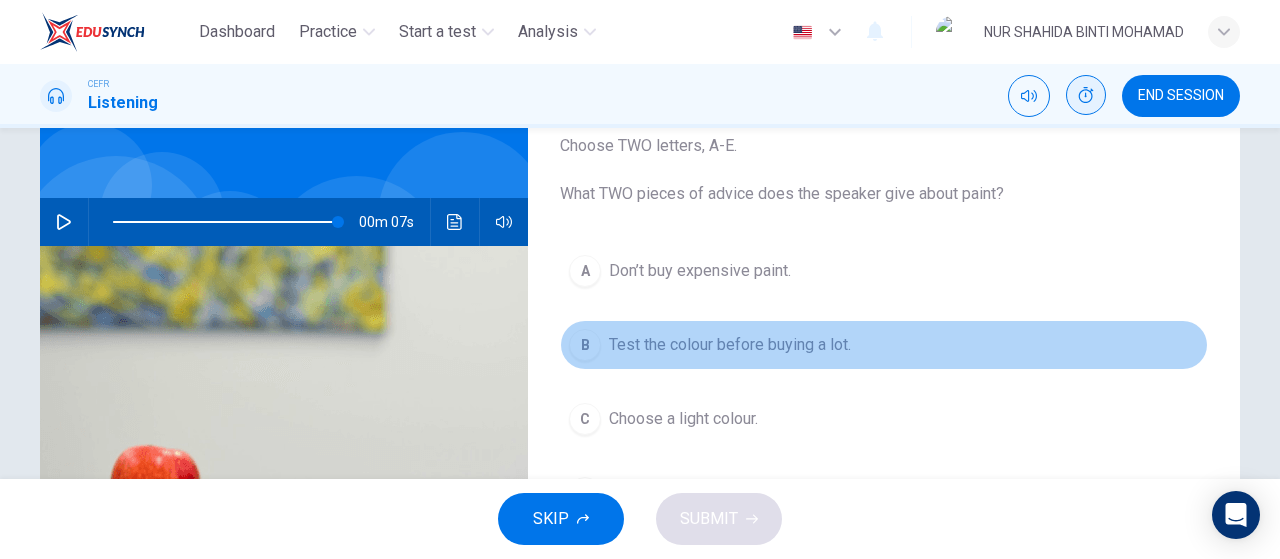 click on "B Test the colour before buying a lot." at bounding box center [884, 345] 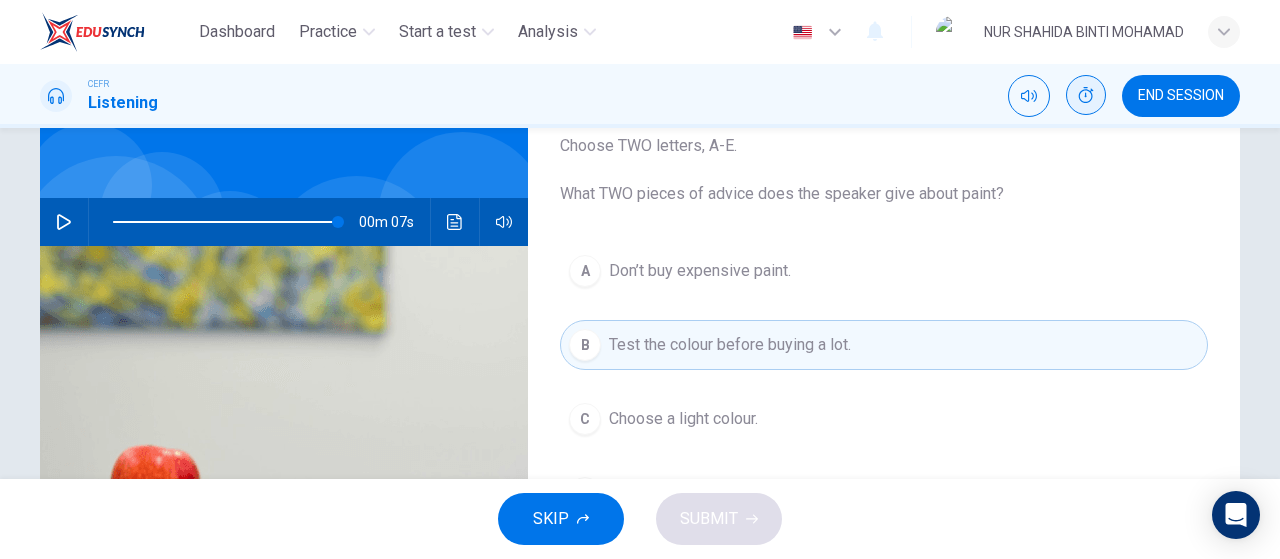 click on "C Choose a light colour." at bounding box center [884, 419] 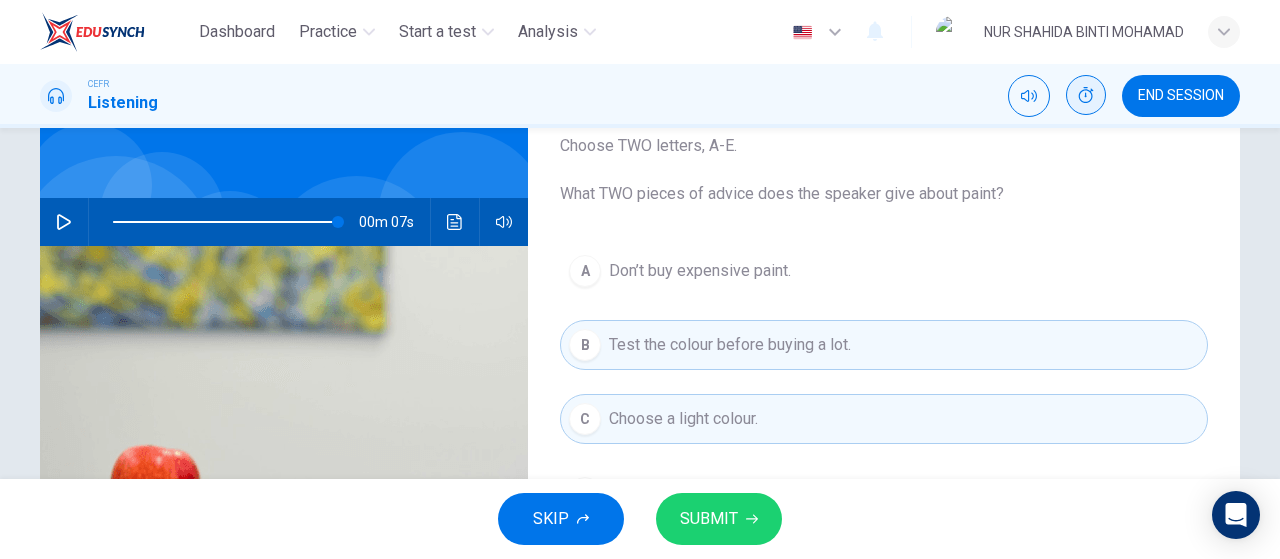 click on "SUBMIT" at bounding box center [719, 519] 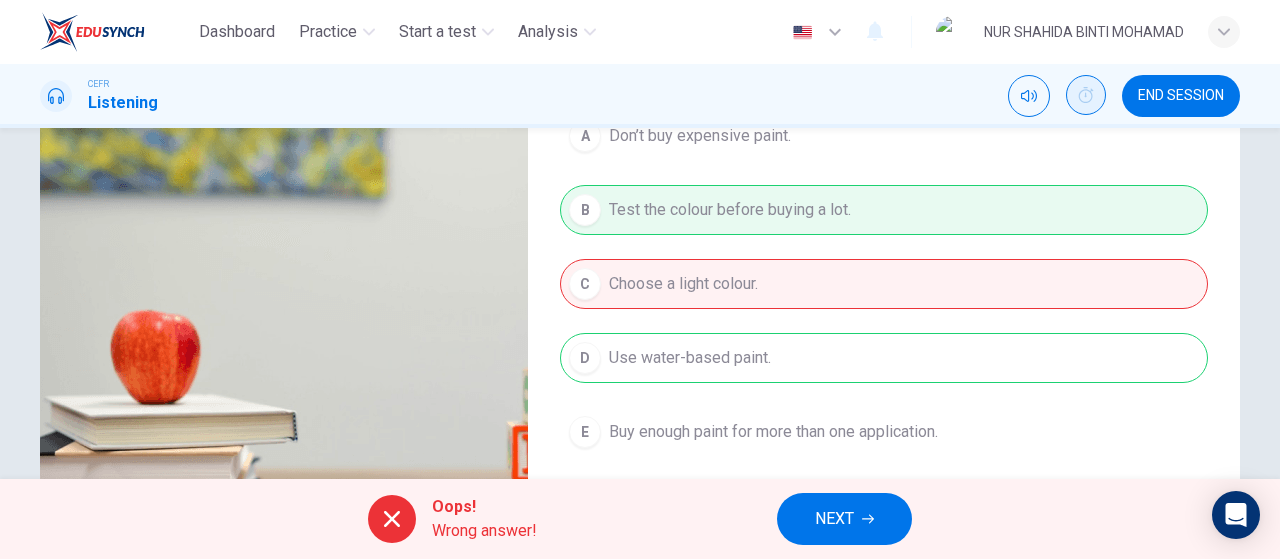 scroll, scrollTop: 282, scrollLeft: 0, axis: vertical 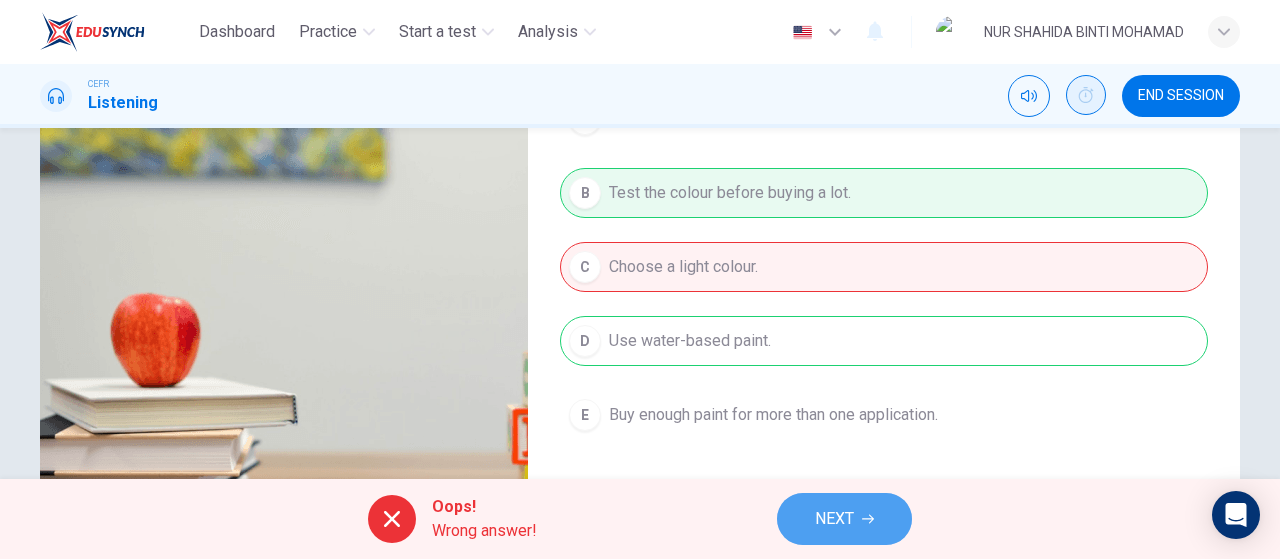 click on "NEXT" at bounding box center [844, 519] 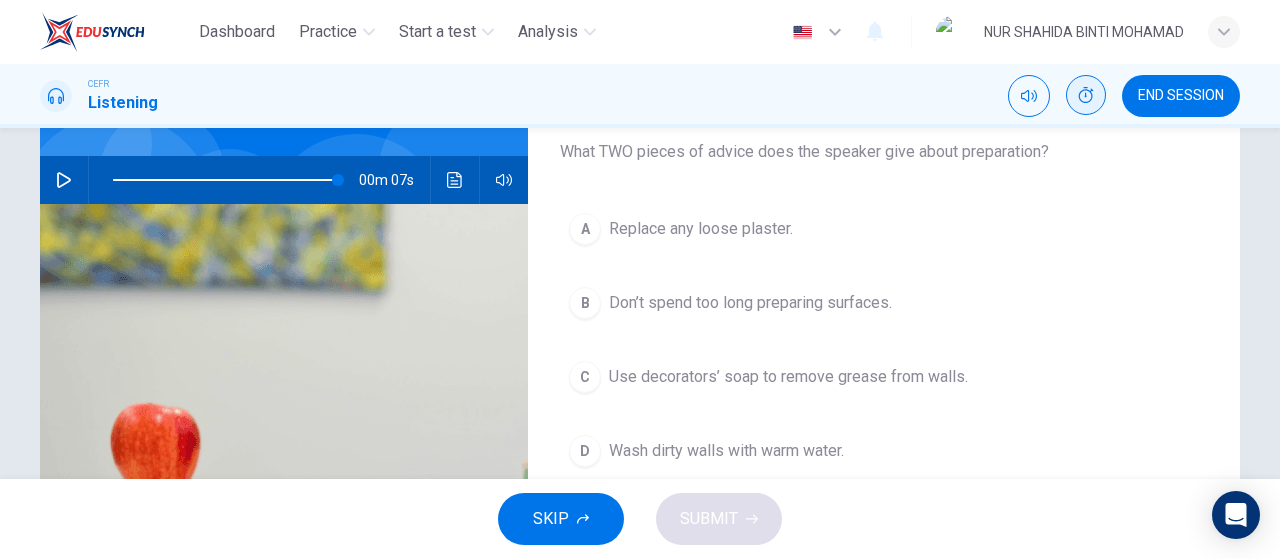 scroll, scrollTop: 170, scrollLeft: 0, axis: vertical 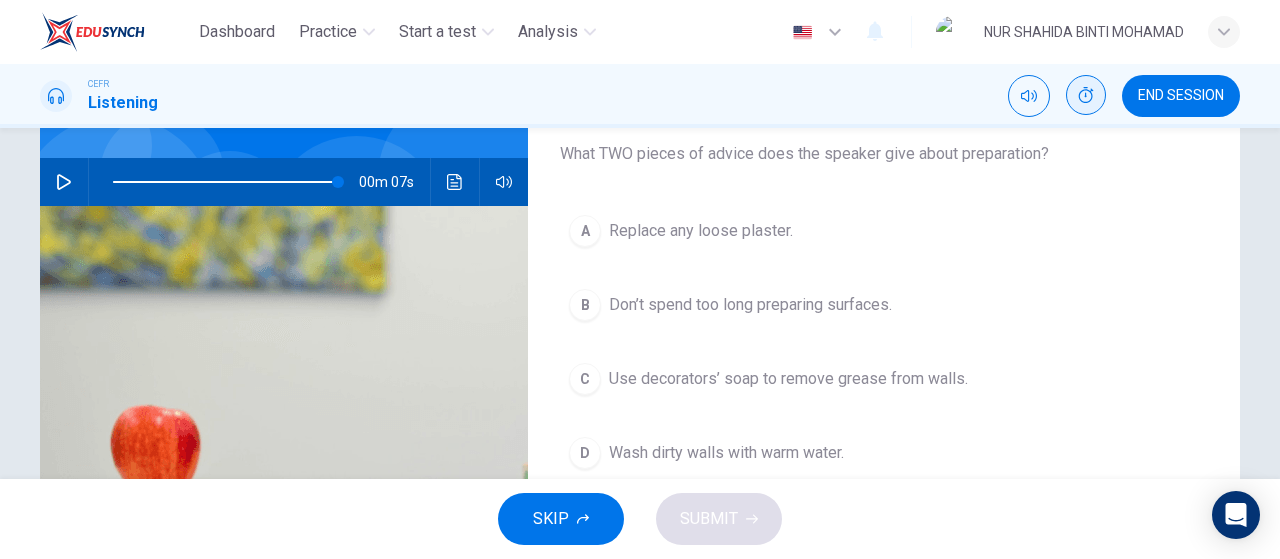 click on "Use decorators’ soap to remove grease from walls." at bounding box center (701, 231) 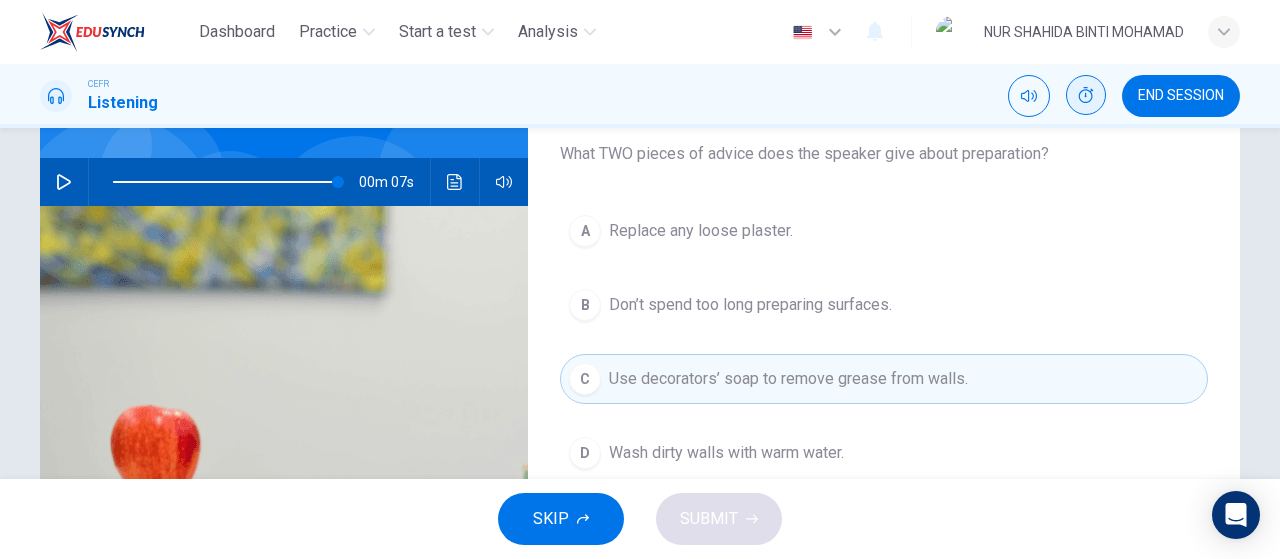 drag, startPoint x: 1189, startPoint y: 333, endPoint x: 1279, endPoint y: 310, distance: 92.89241 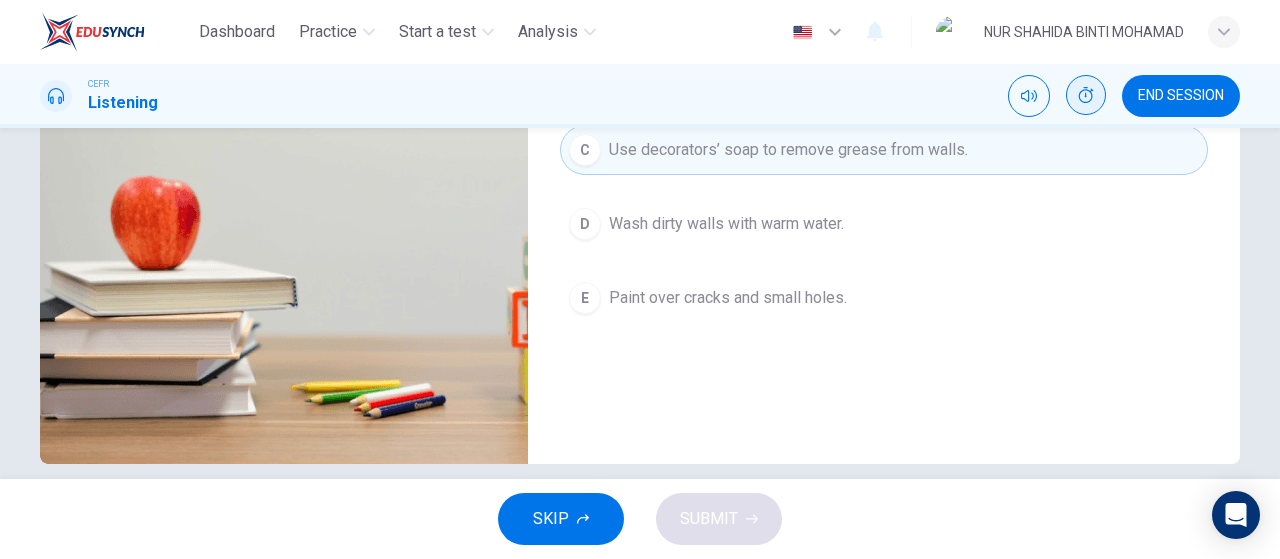 scroll, scrollTop: 424, scrollLeft: 0, axis: vertical 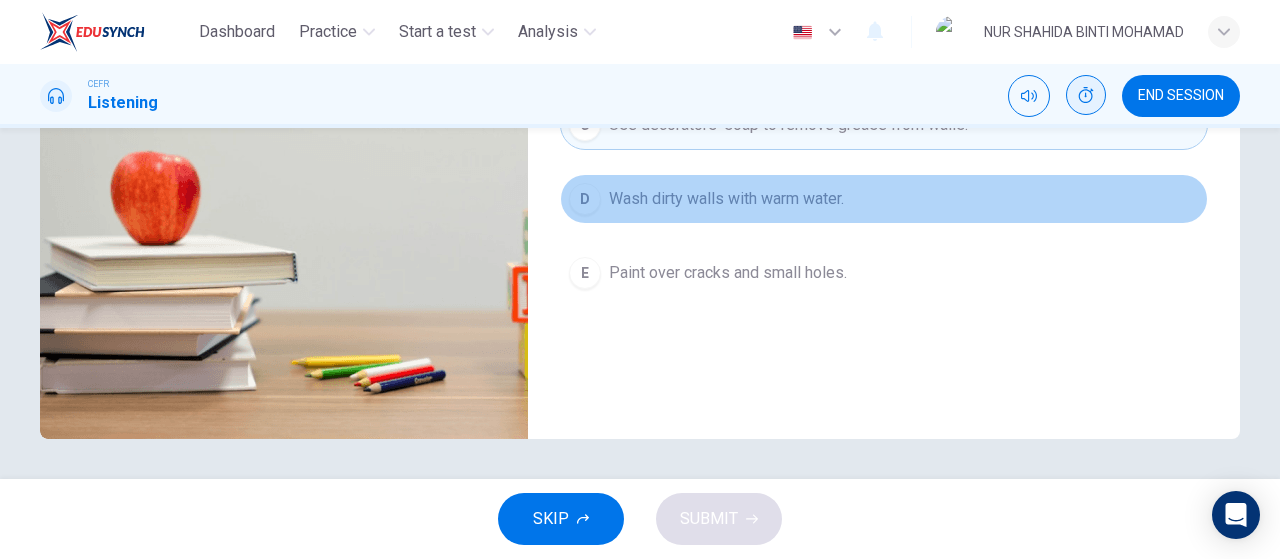 click on "D Wash dirty walls with warm water." at bounding box center [884, 199] 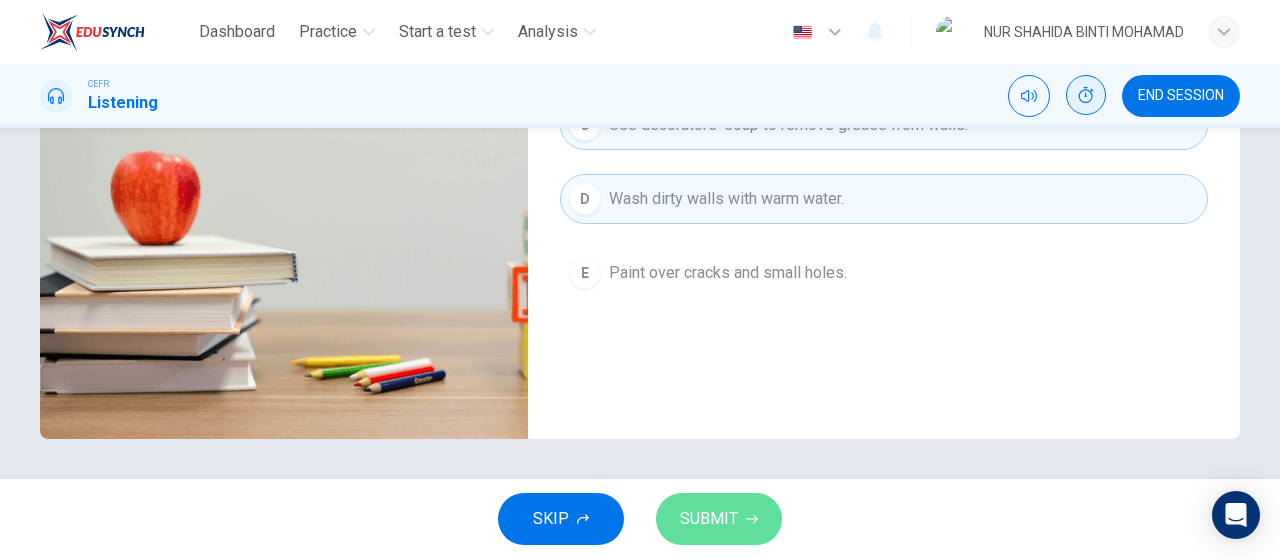 click on "SUBMIT" at bounding box center [719, 519] 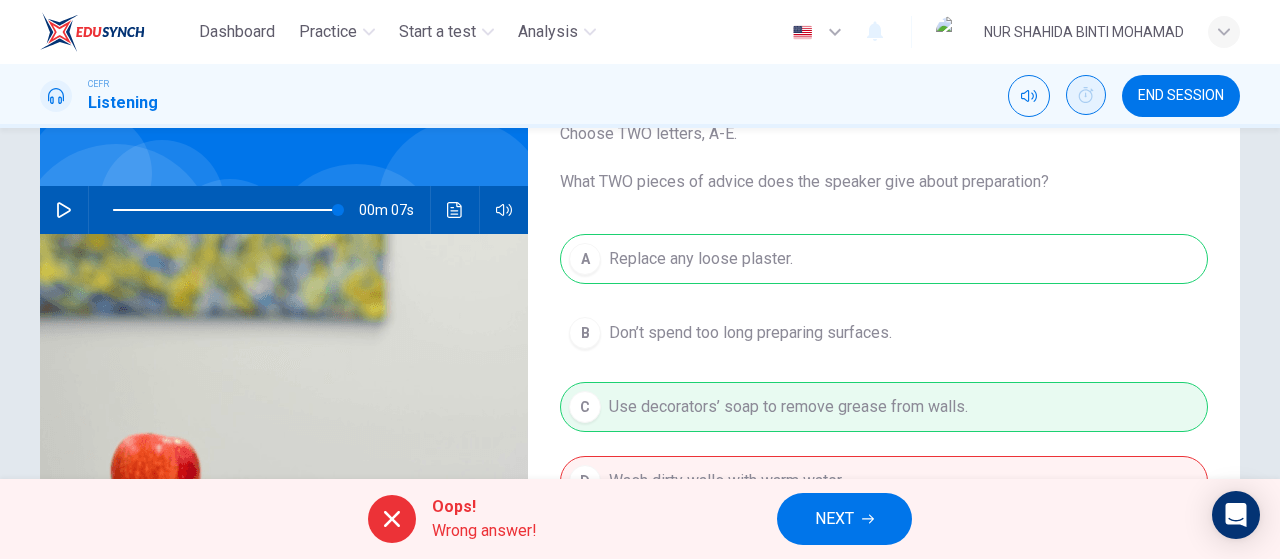 scroll, scrollTop: 144, scrollLeft: 0, axis: vertical 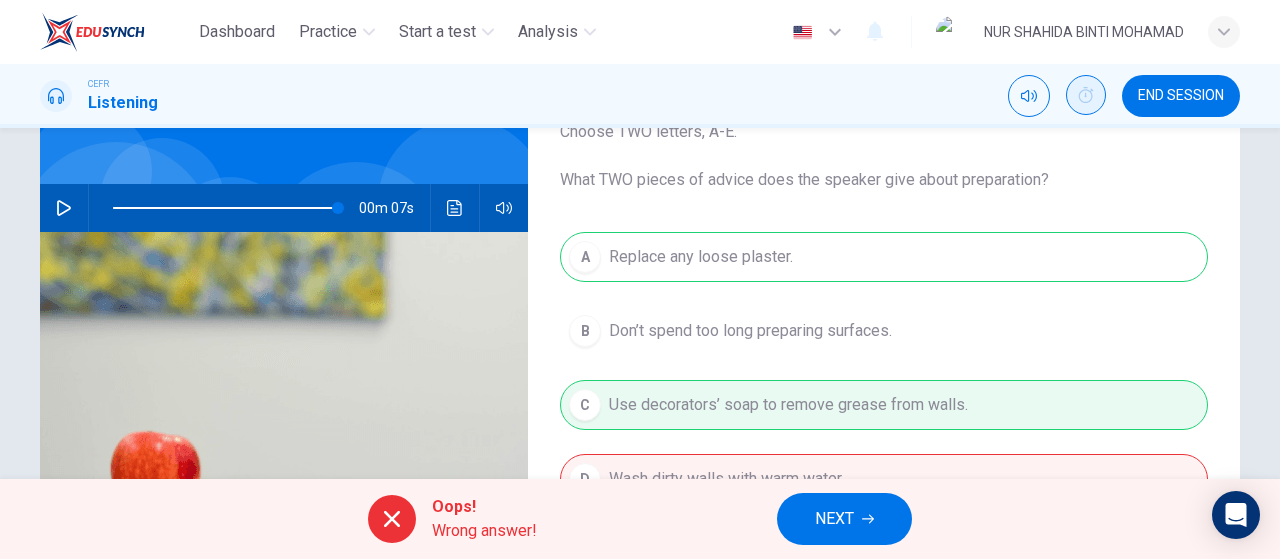 click on "NEXT" at bounding box center [844, 519] 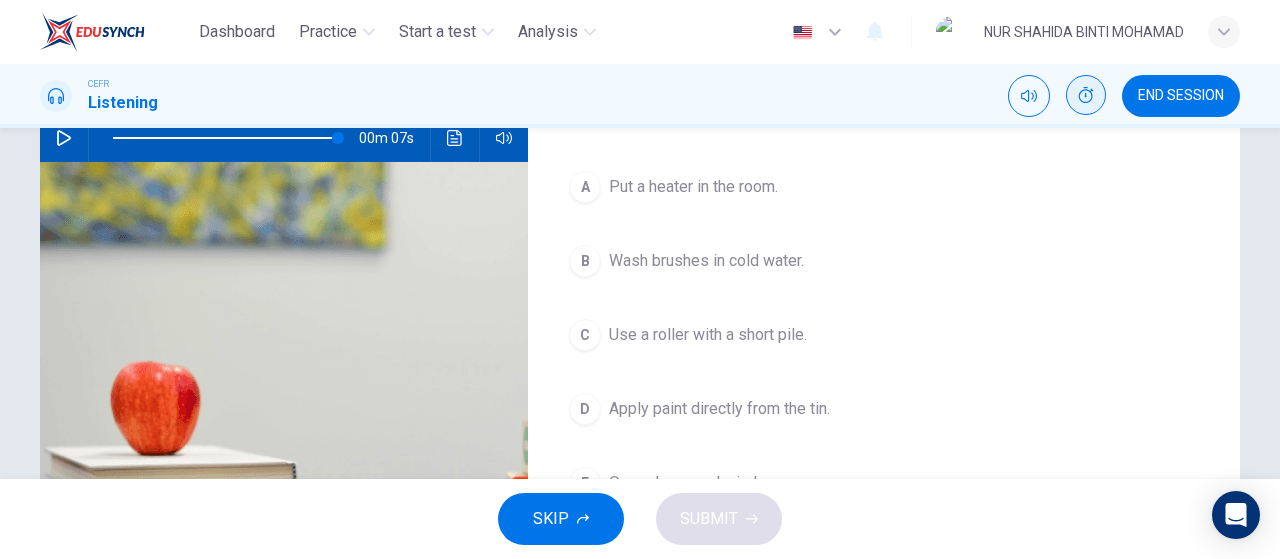 scroll, scrollTop: 211, scrollLeft: 0, axis: vertical 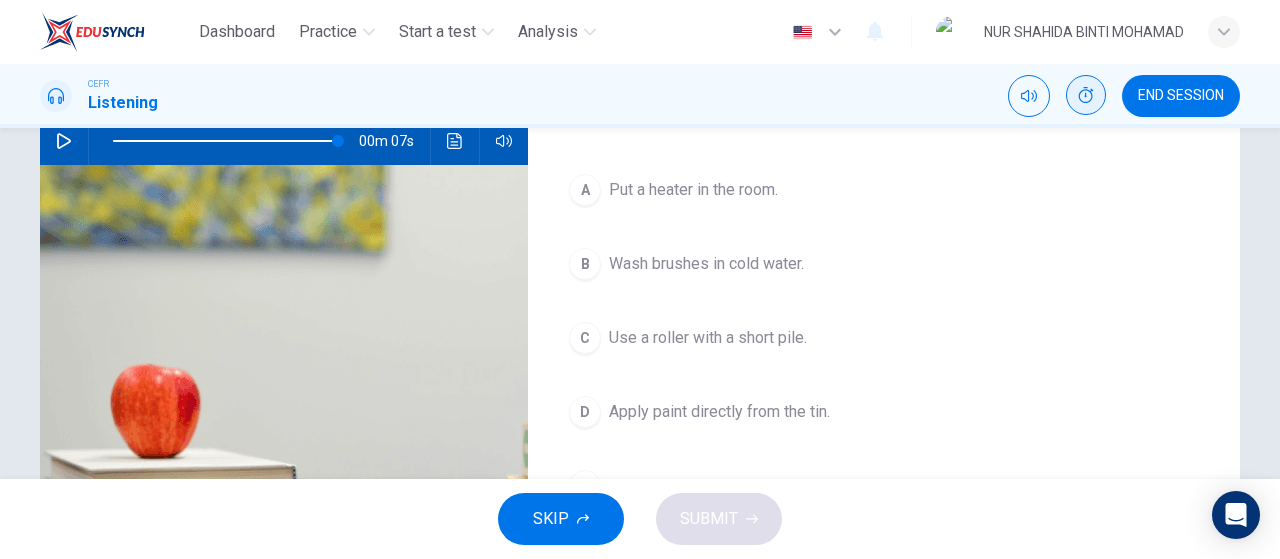 click on "Wash brushes in cold water." at bounding box center [693, 190] 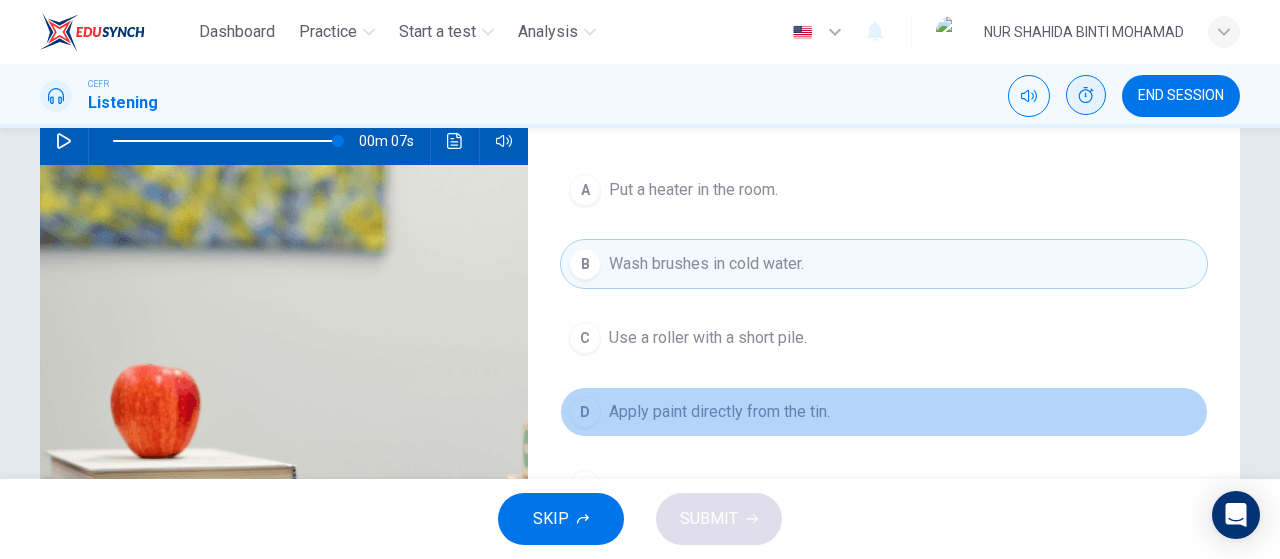 click on "Apply paint directly from the tin." at bounding box center (693, 190) 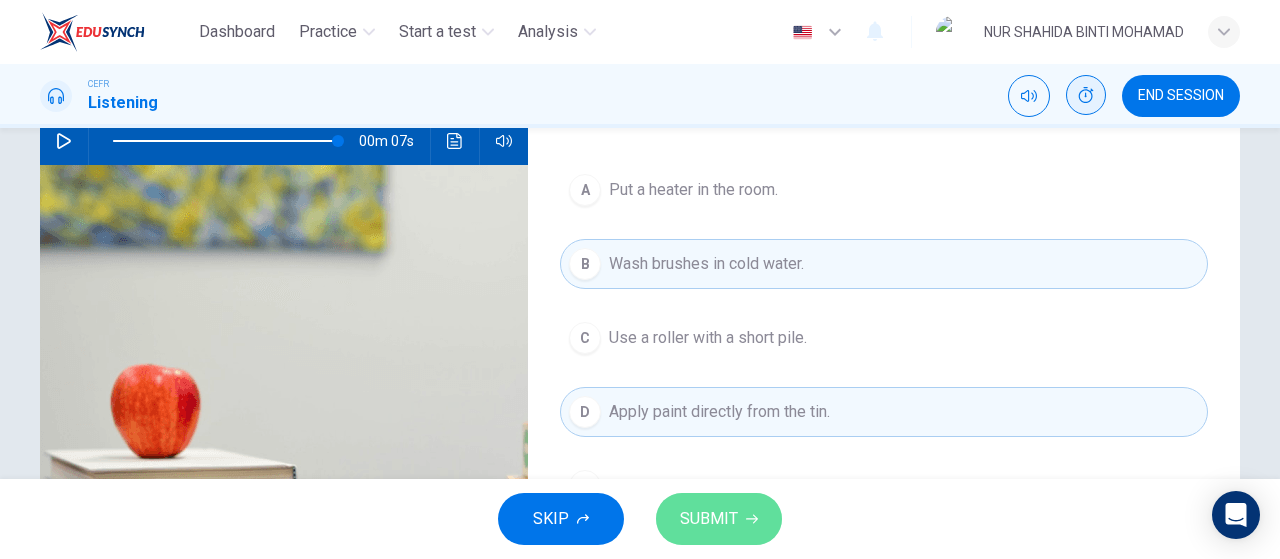 click on "SUBMIT" at bounding box center [719, 519] 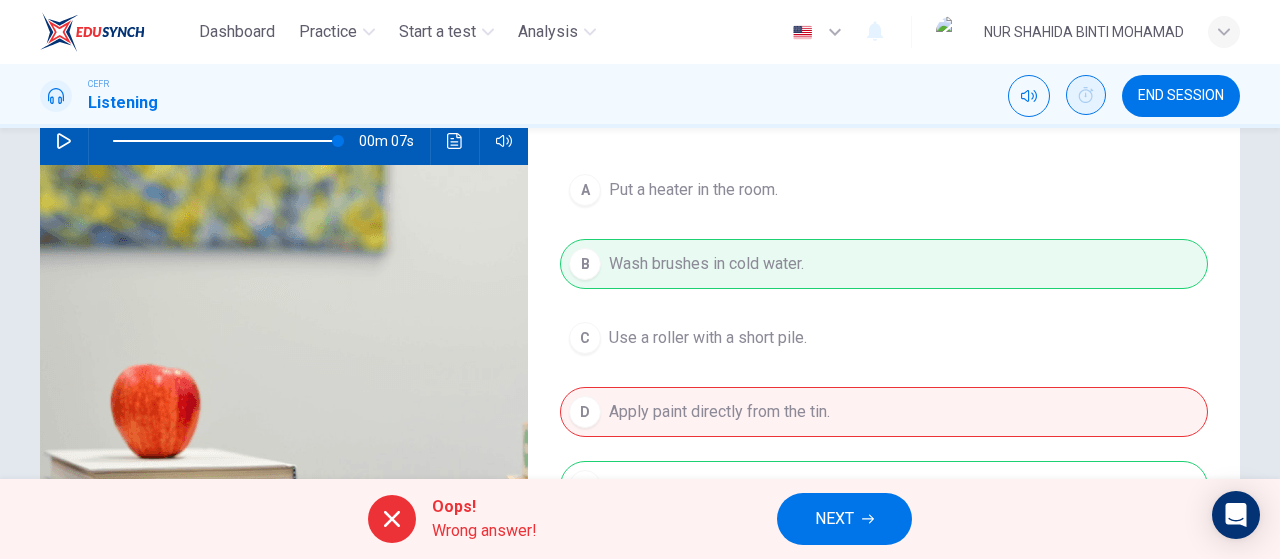 scroll, scrollTop: 332, scrollLeft: 0, axis: vertical 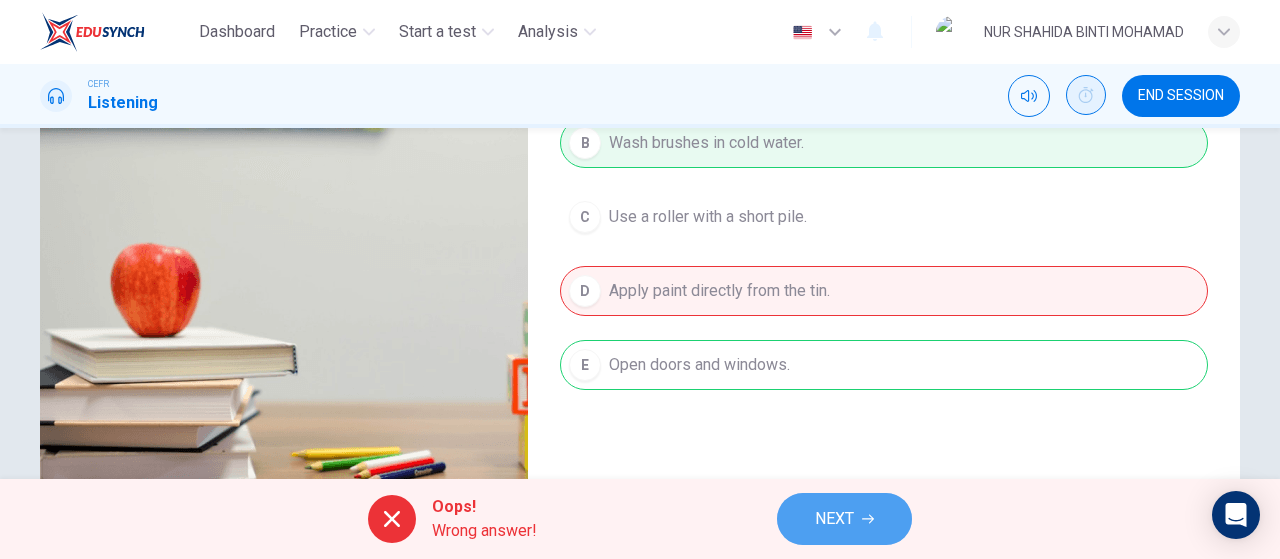 click at bounding box center [868, 519] 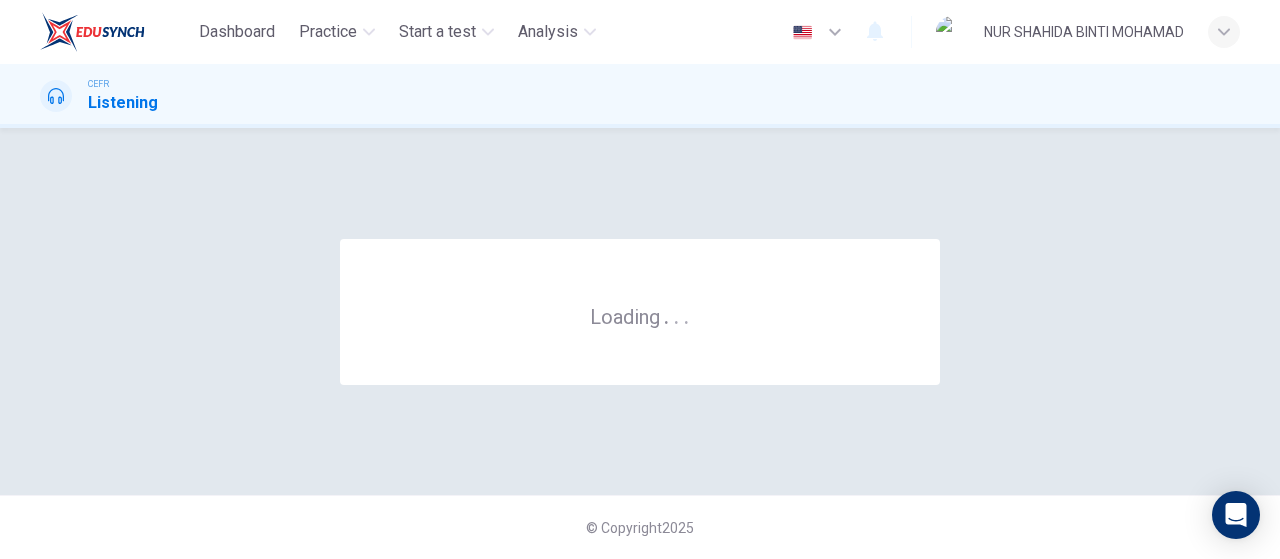 scroll, scrollTop: 0, scrollLeft: 0, axis: both 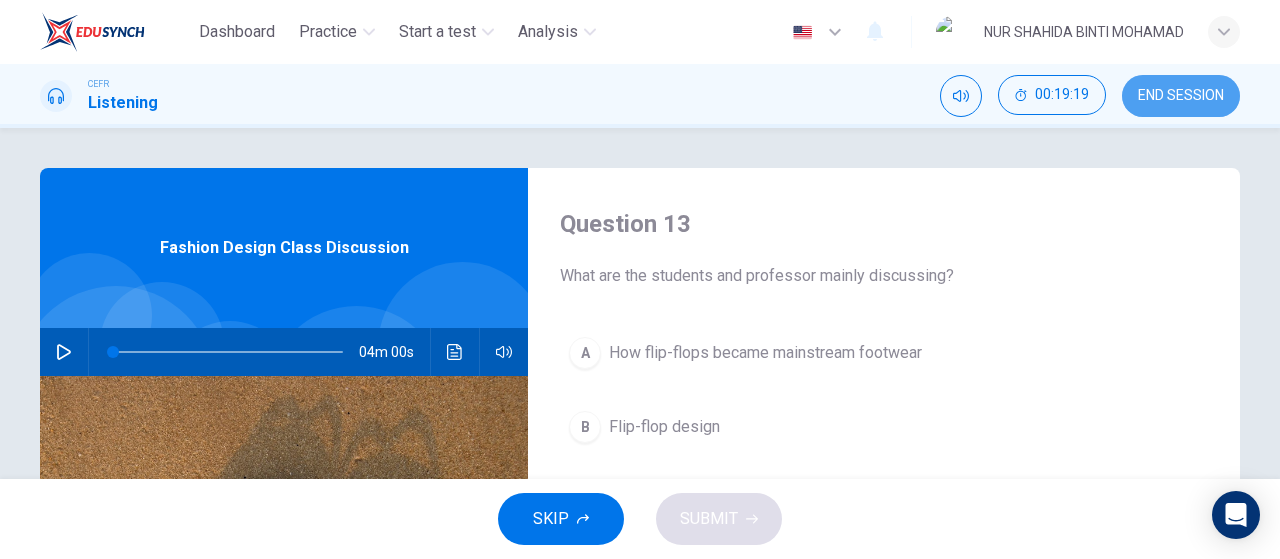 click on "END SESSION" at bounding box center [1181, 96] 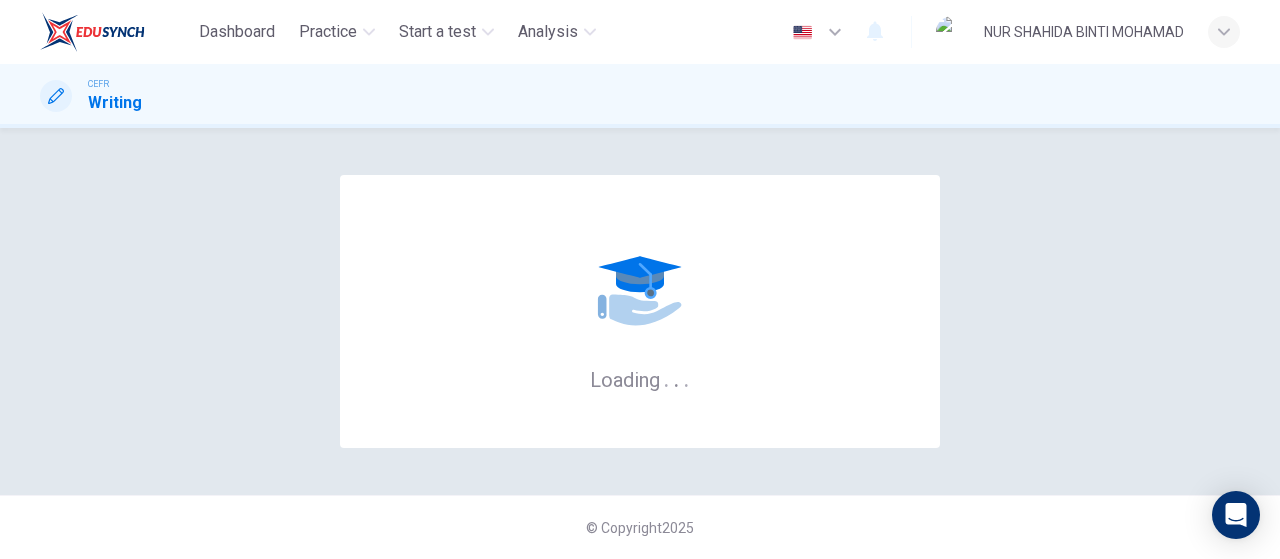 scroll, scrollTop: 0, scrollLeft: 0, axis: both 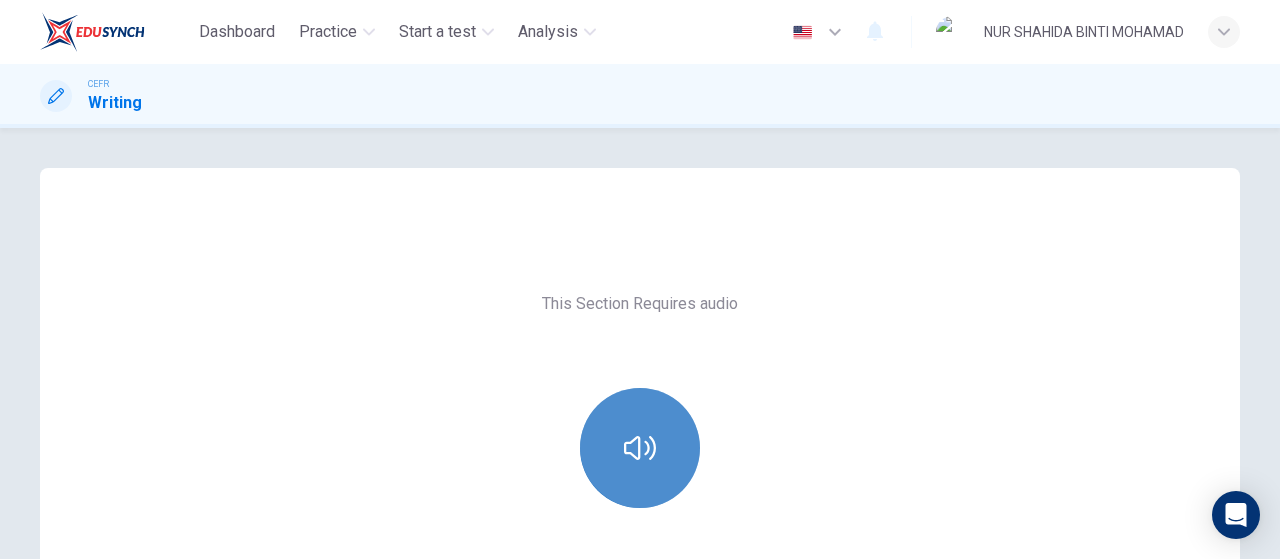 click at bounding box center [640, 448] 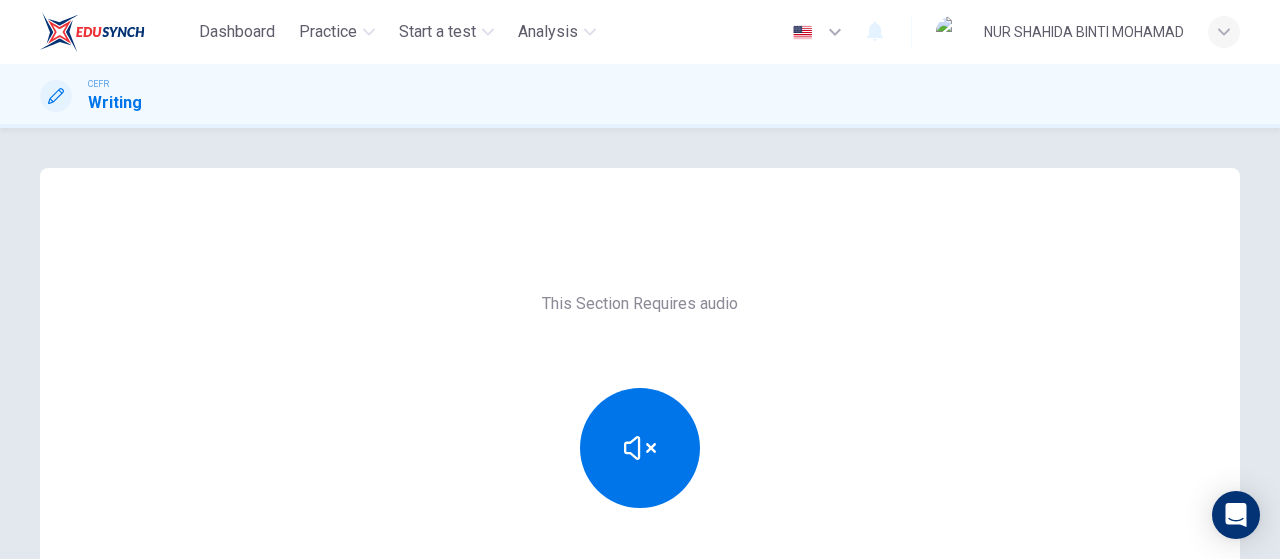 scroll, scrollTop: 377, scrollLeft: 0, axis: vertical 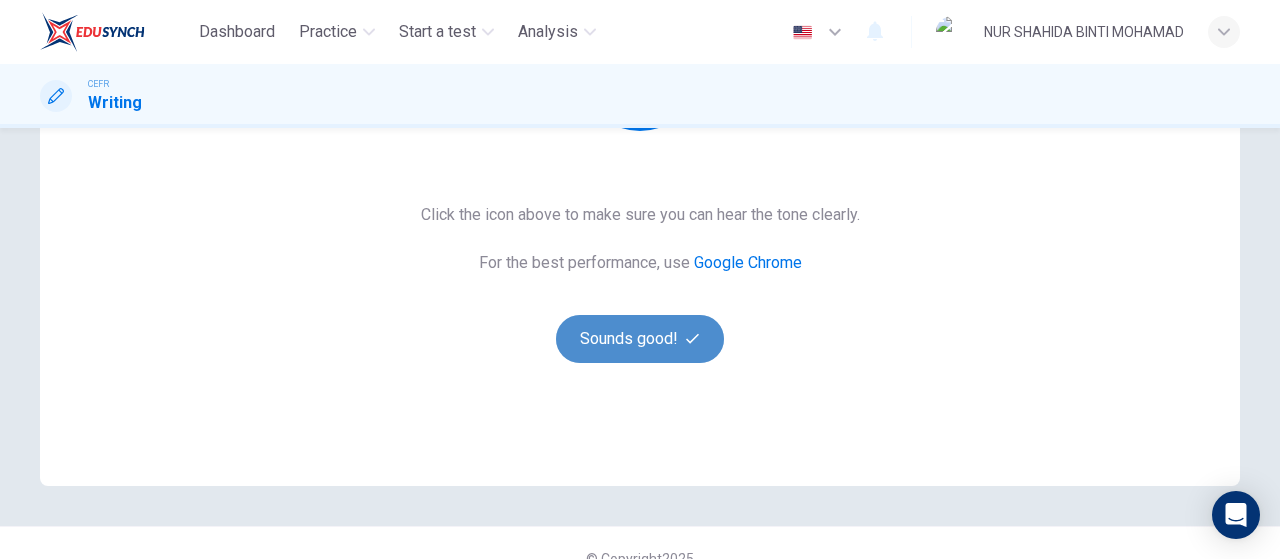 click on "Sounds good!" at bounding box center [640, 339] 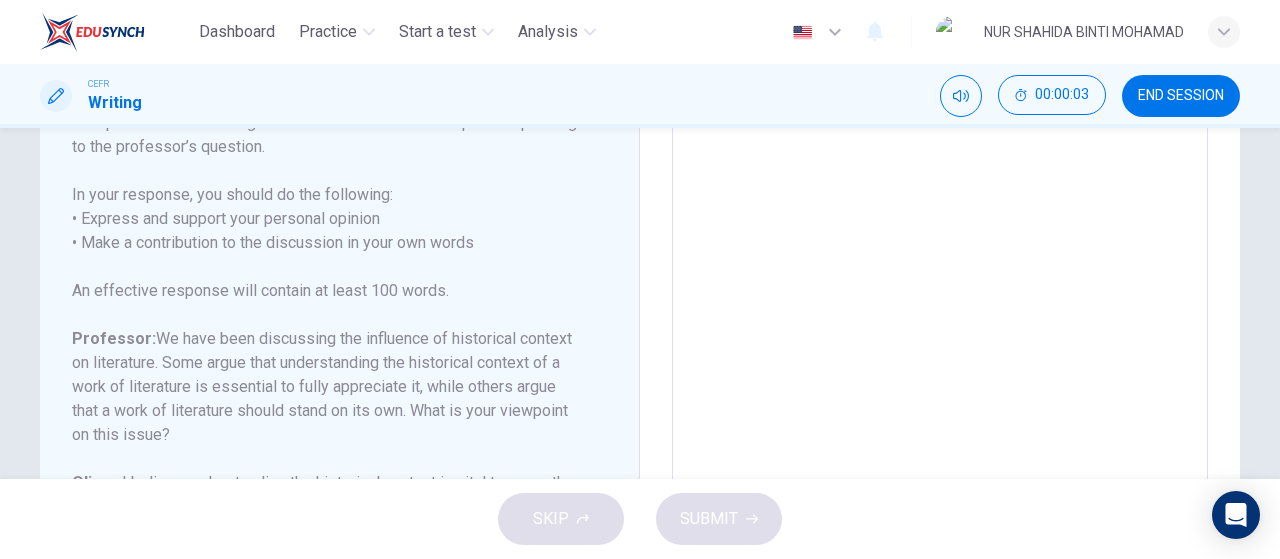 scroll, scrollTop: 190, scrollLeft: 0, axis: vertical 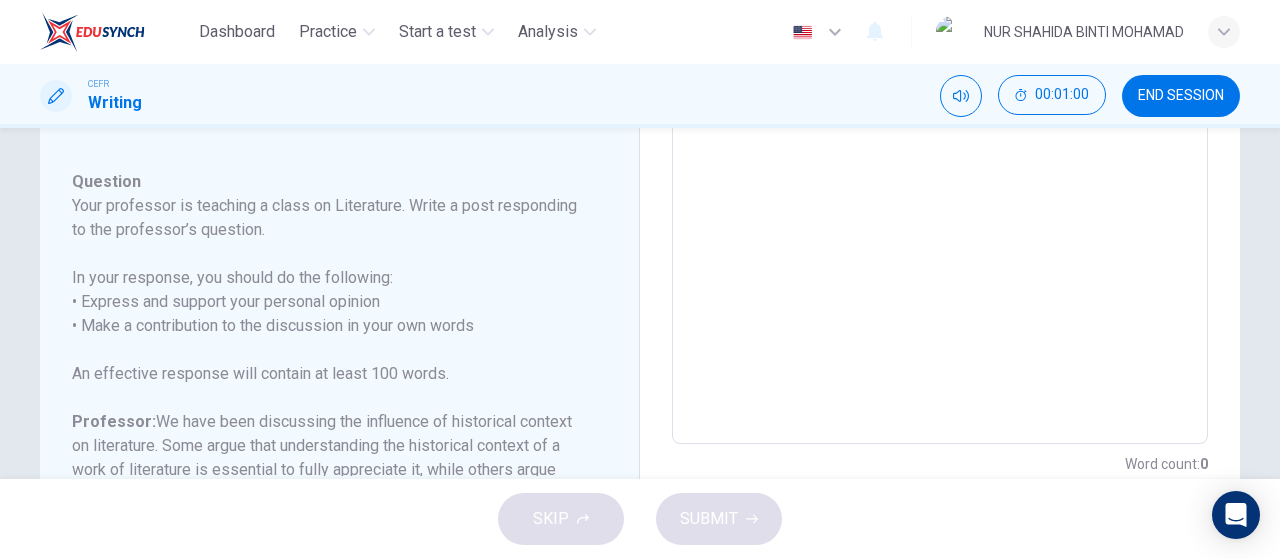 drag, startPoint x: 60, startPoint y: 178, endPoint x: 268, endPoint y: 494, distance: 378.31204 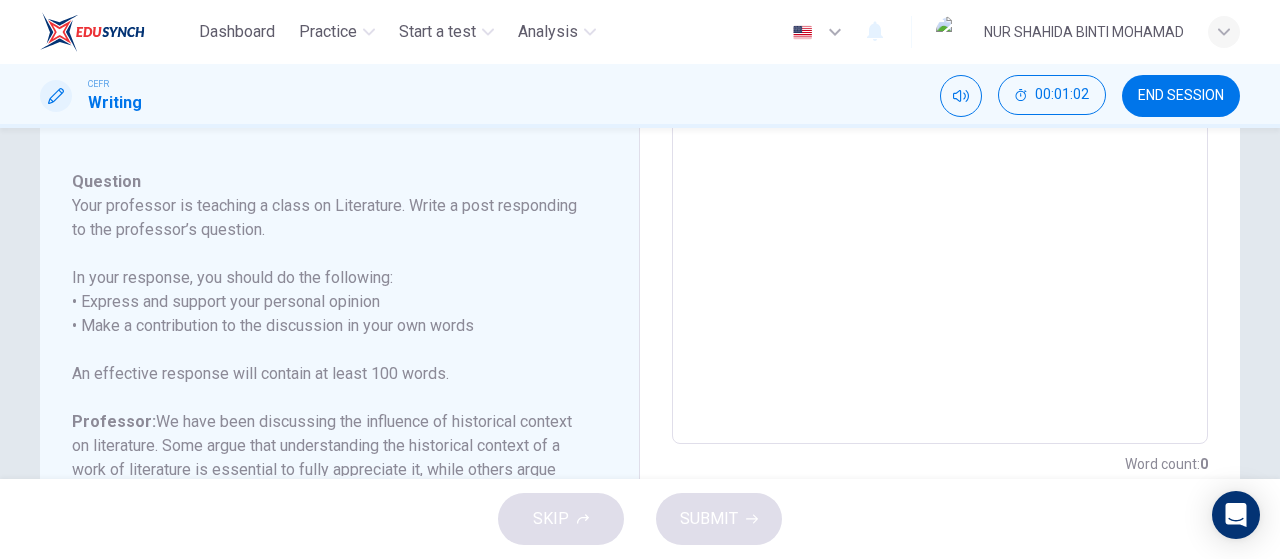 drag, startPoint x: 68, startPoint y: 178, endPoint x: 256, endPoint y: 341, distance: 248.82323 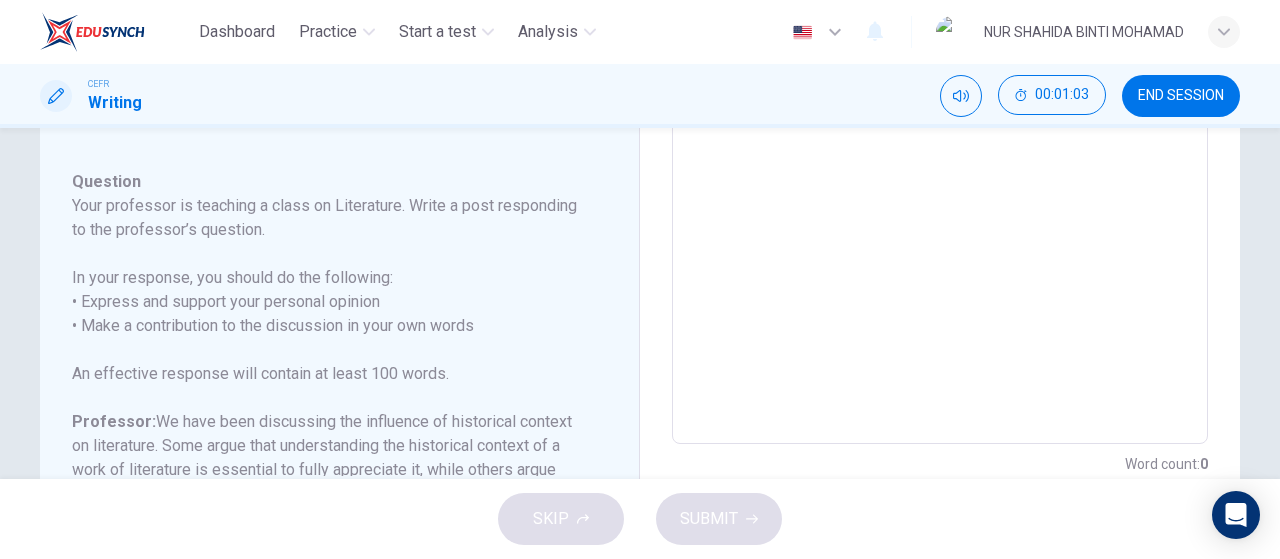 drag, startPoint x: 102, startPoint y: 235, endPoint x: 256, endPoint y: 306, distance: 169.57889 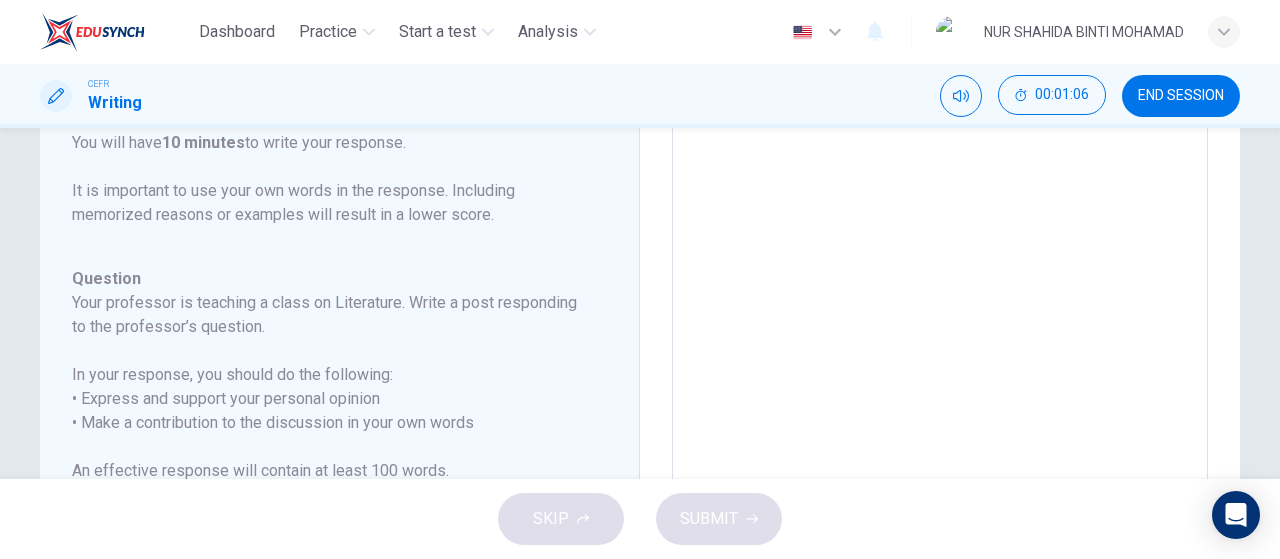 scroll, scrollTop: 0, scrollLeft: 0, axis: both 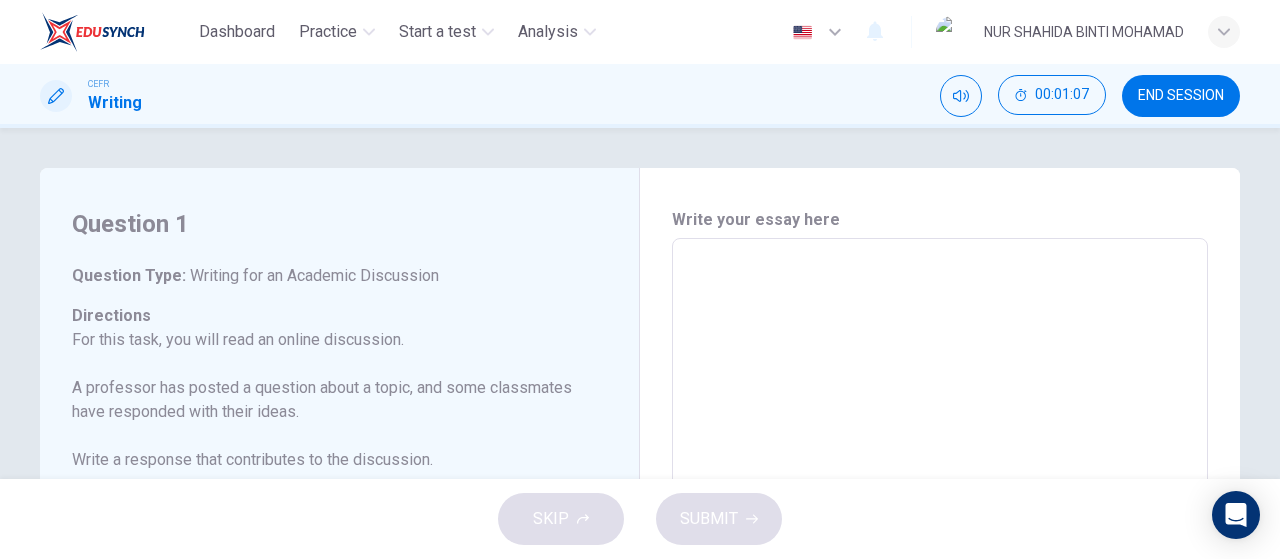 drag, startPoint x: 305, startPoint y: 373, endPoint x: 454, endPoint y: 421, distance: 156.54073 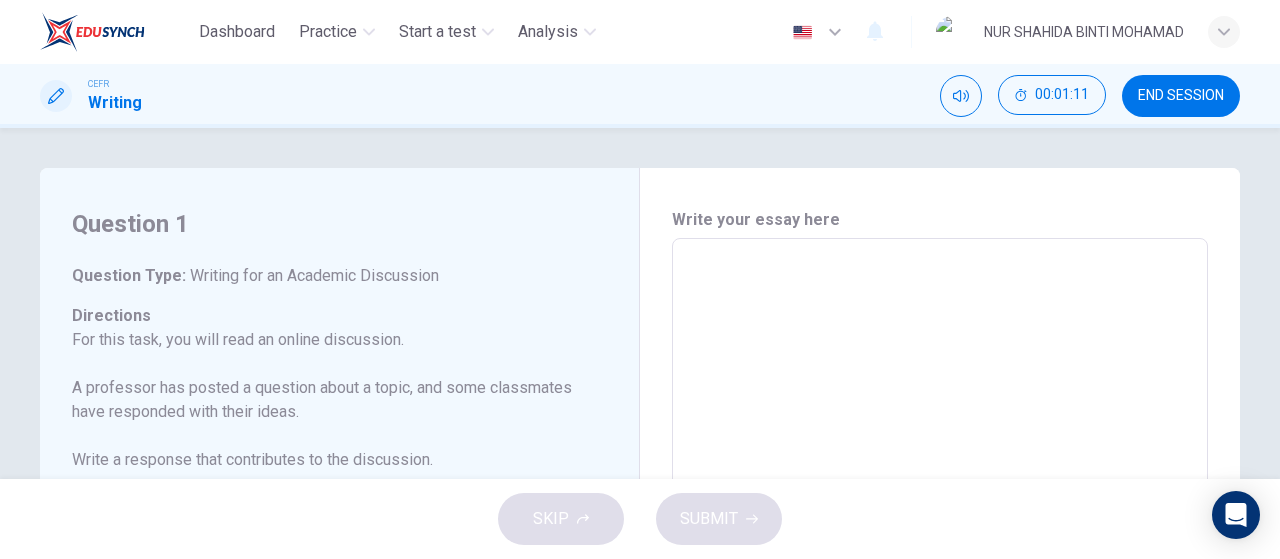 drag, startPoint x: 72, startPoint y: 220, endPoint x: 219, endPoint y: 413, distance: 242.60667 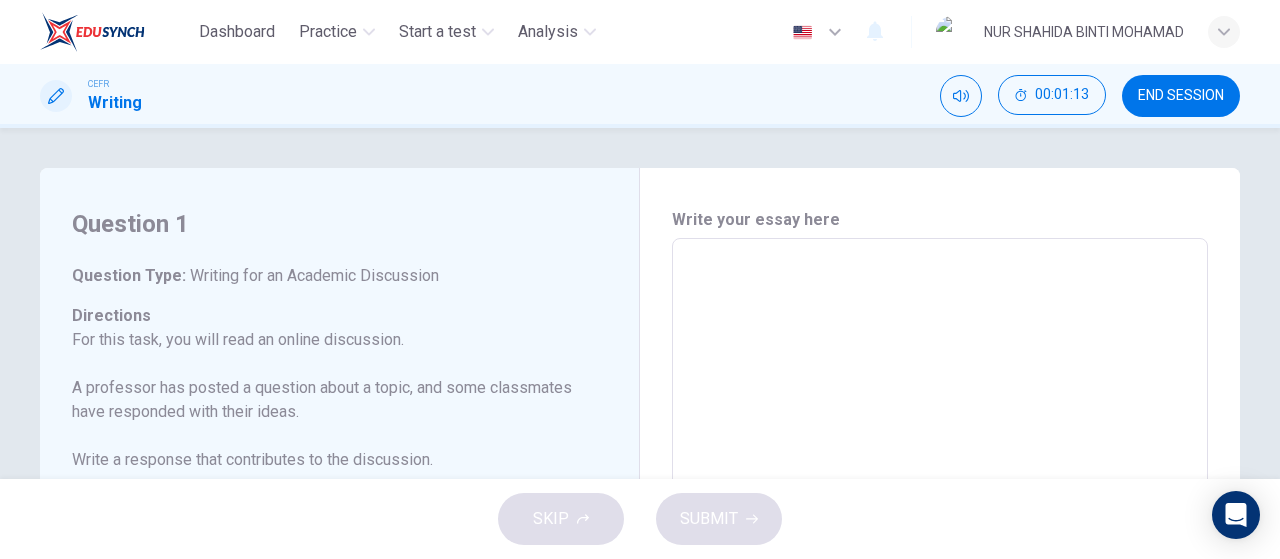 scroll, scrollTop: 538, scrollLeft: 0, axis: vertical 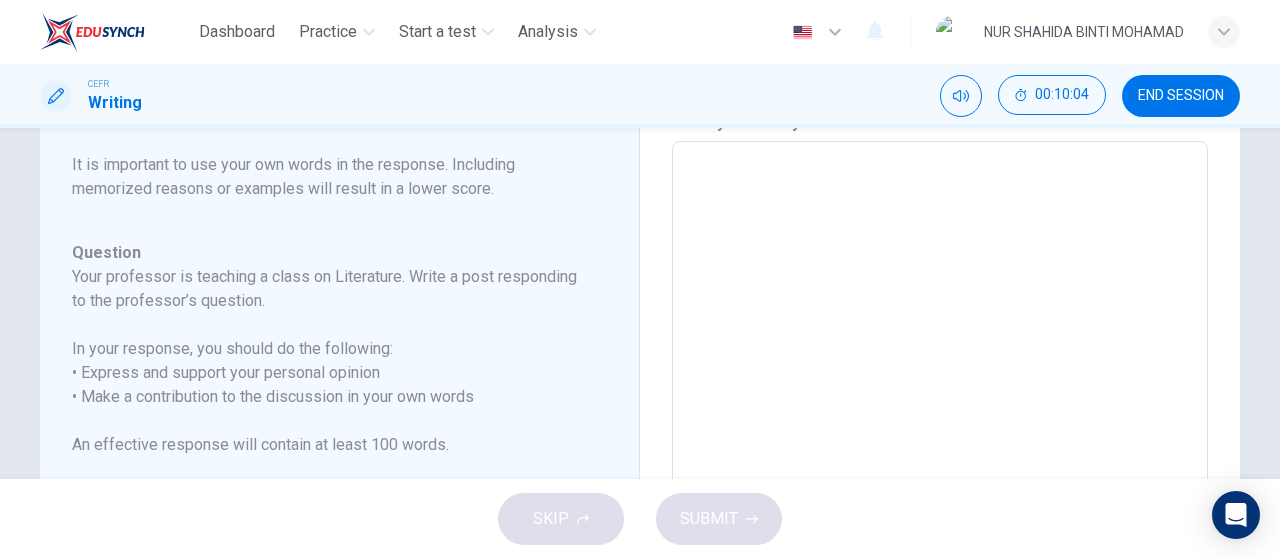 click on "Question   1 Question Type :   Writing for an Academic Discussion Directions For this task, you will read an online discussion. A professor has posted a question about a topic, and some classmates have responded with their ideas. Write a response that contributes to the discussion. You will have  10 minutes  to write your response.  It is important to use your own words in the response. Including memorized reasons or examples will result in a lower score. Question : Your professor is teaching a class on Literature. Write a post responding to the professor’s question. In your response, you should do the following:
• Express and support your personal opinion
• Make a contribution to the discussion in your own words An effective response will contain at least 100 words. Professor: Oliver:  I believe understanding the historical context is vital to grasp the nuances and themes of a piece of literature. It helps us better understand the author's perspectives and the motivations of the characters. Harper: x" at bounding box center (640, 476) 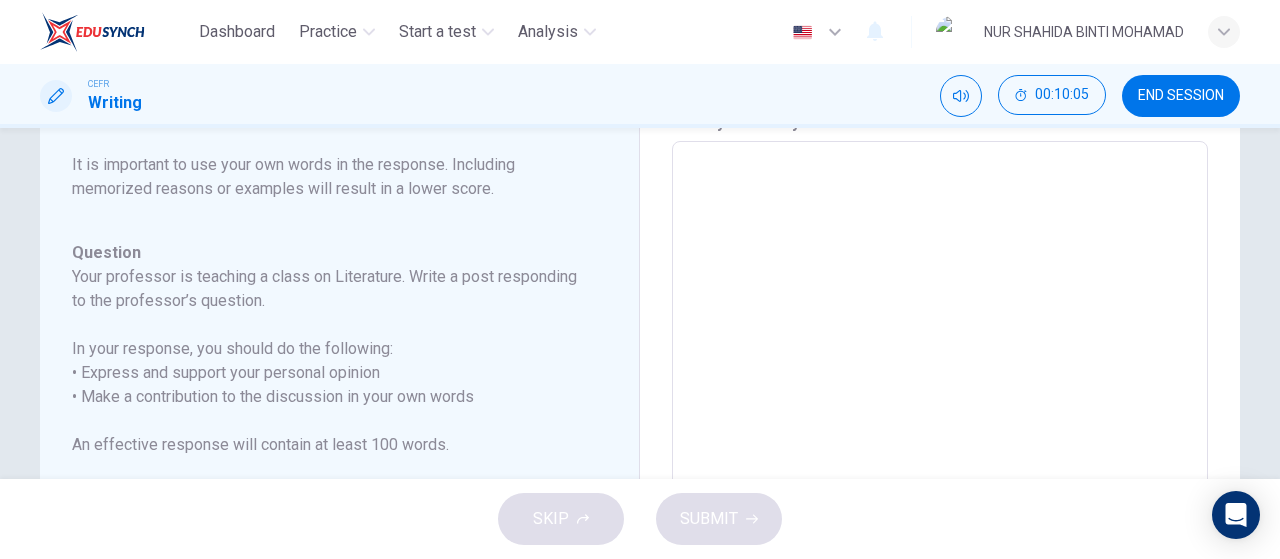 click at bounding box center [940, 475] 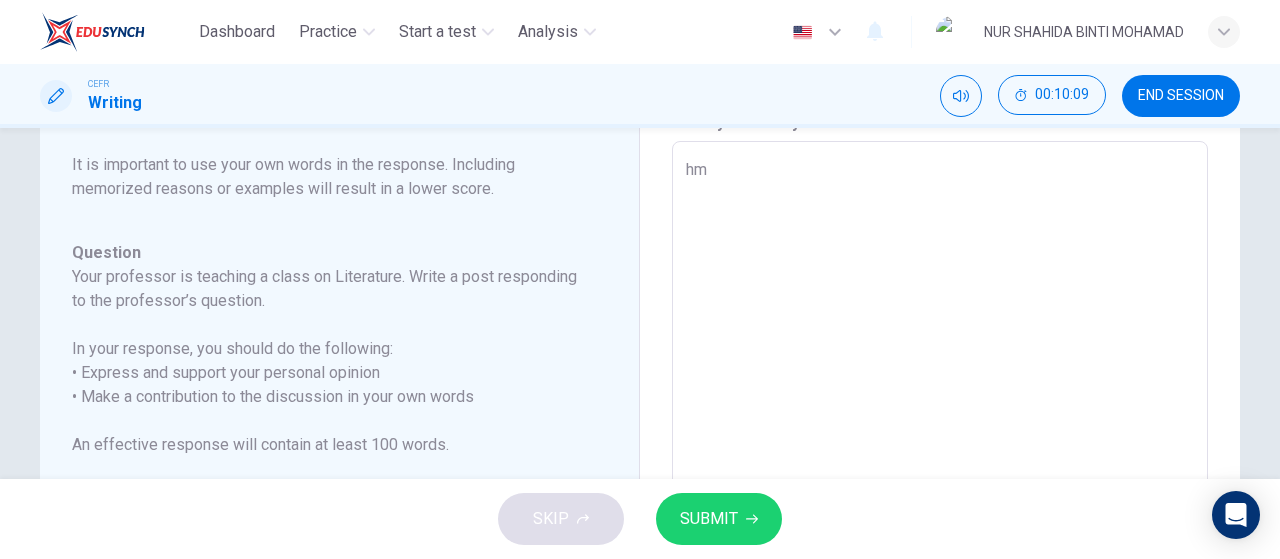 type on "h" 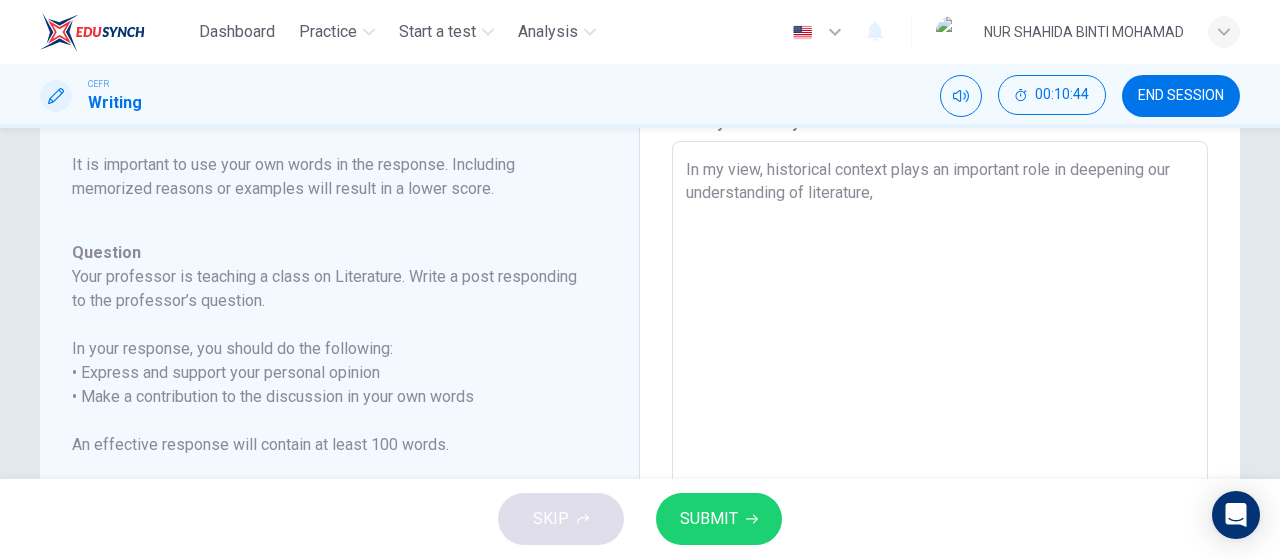 type on "In my view, historical context plays an important role in deepening our understanding of literature," 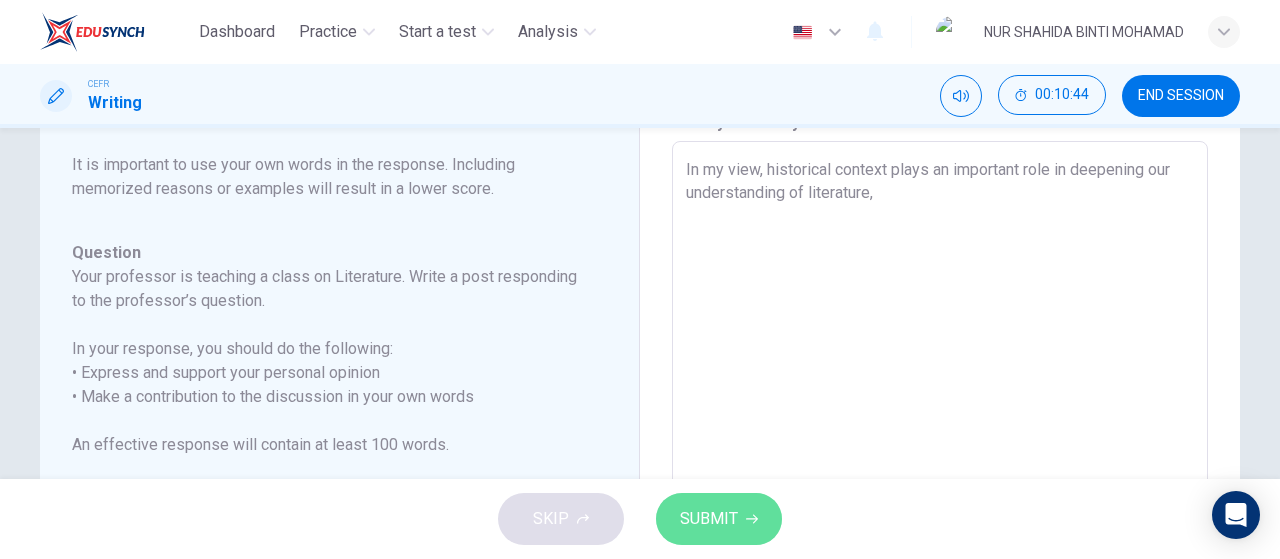 click on "SUBMIT" at bounding box center (709, 519) 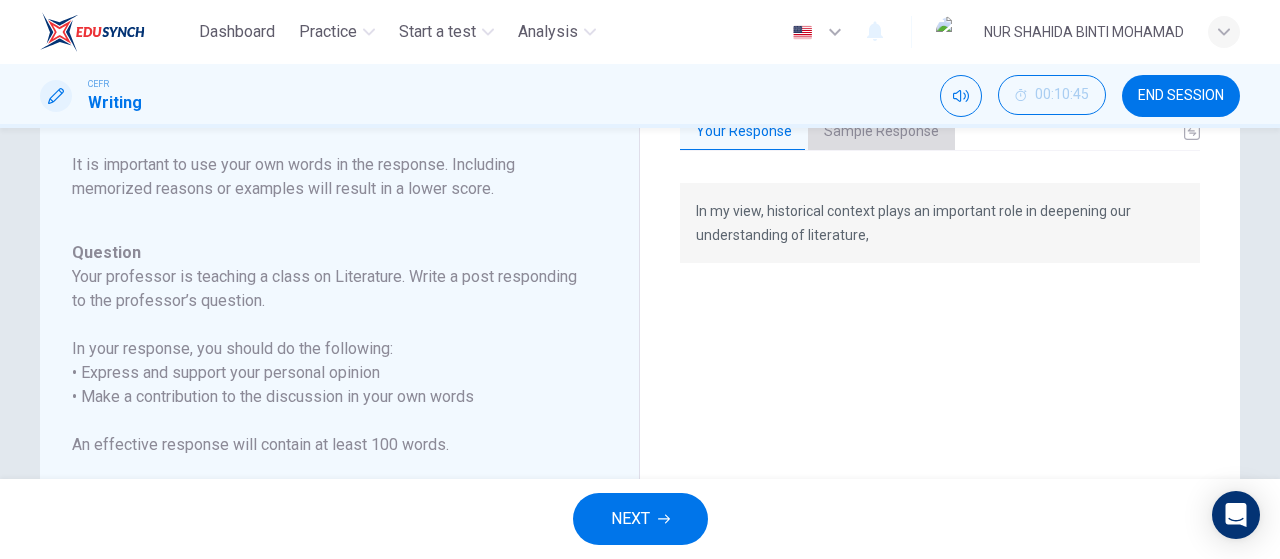 click on "Sample Response" at bounding box center (881, 132) 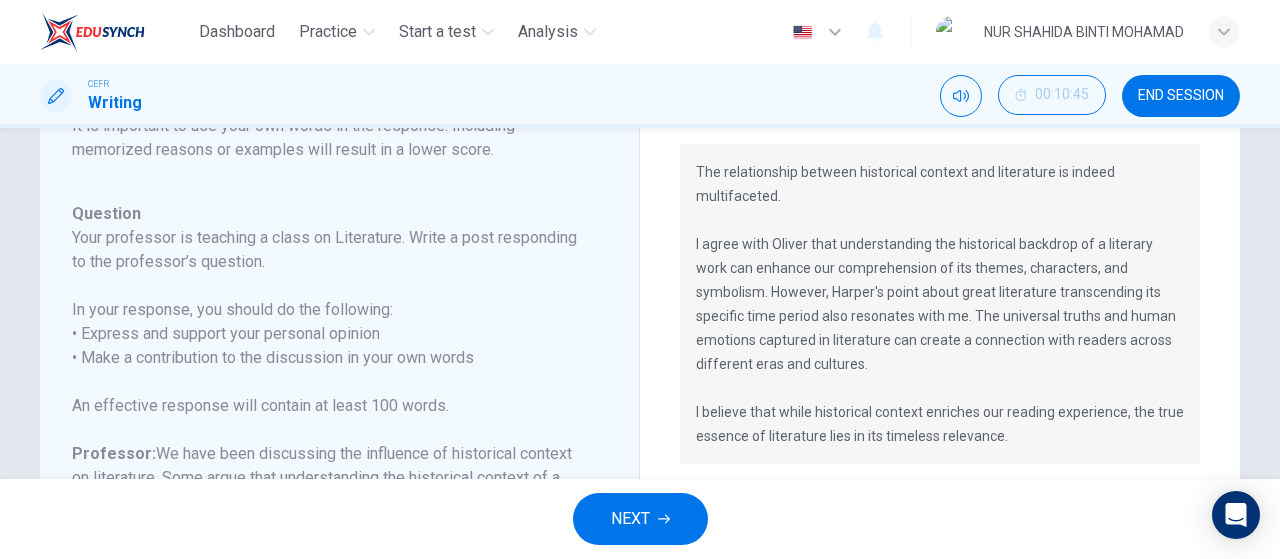 scroll, scrollTop: 123, scrollLeft: 0, axis: vertical 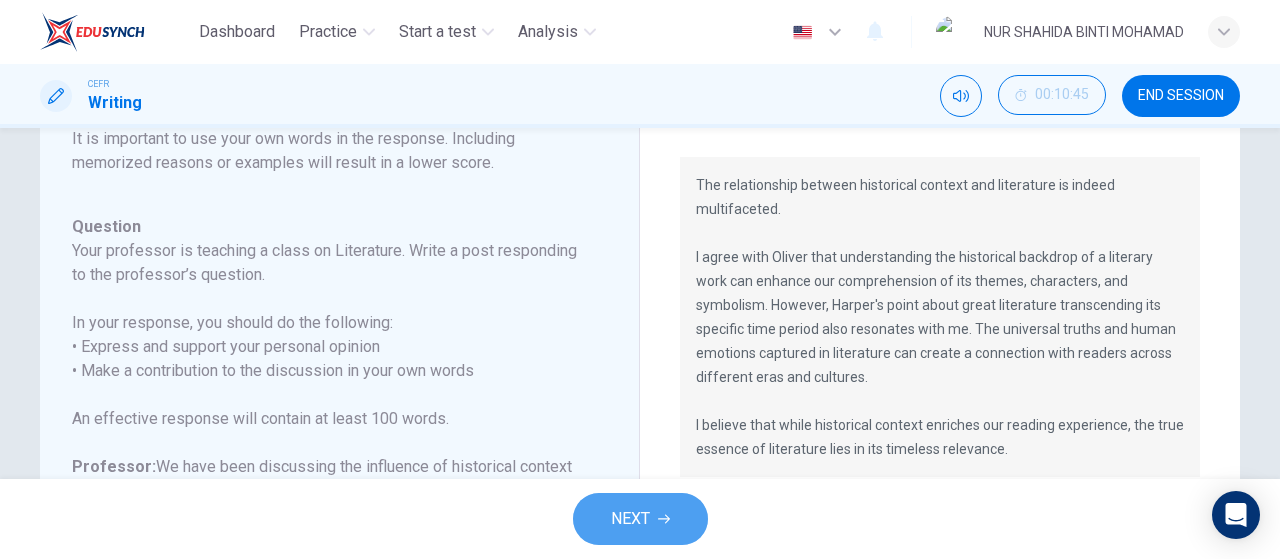 click on "NEXT" at bounding box center (640, 519) 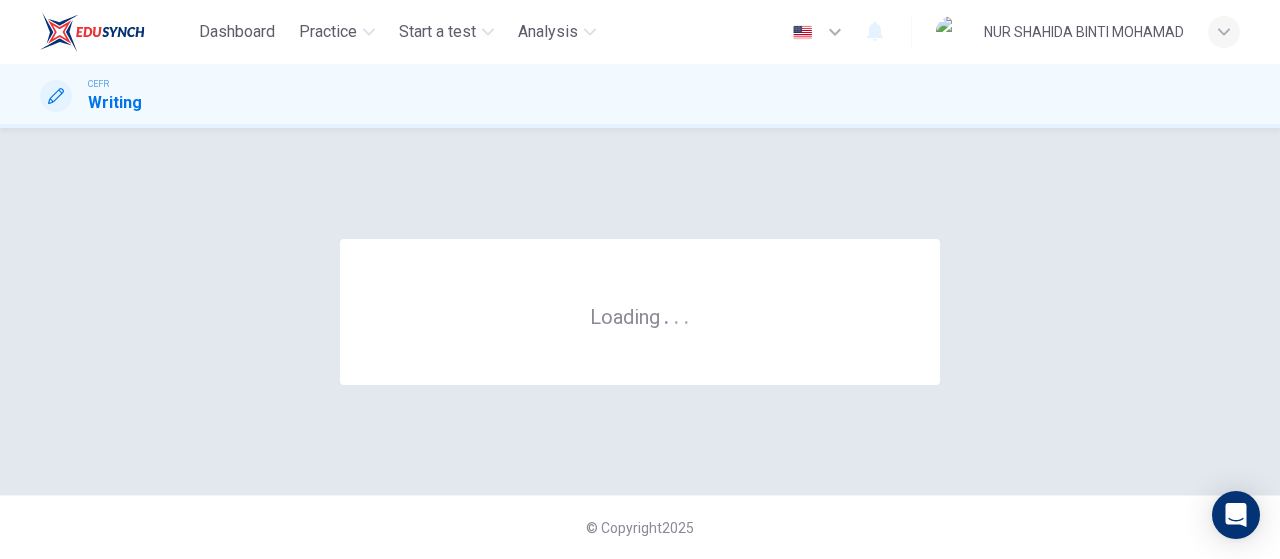 scroll, scrollTop: 0, scrollLeft: 0, axis: both 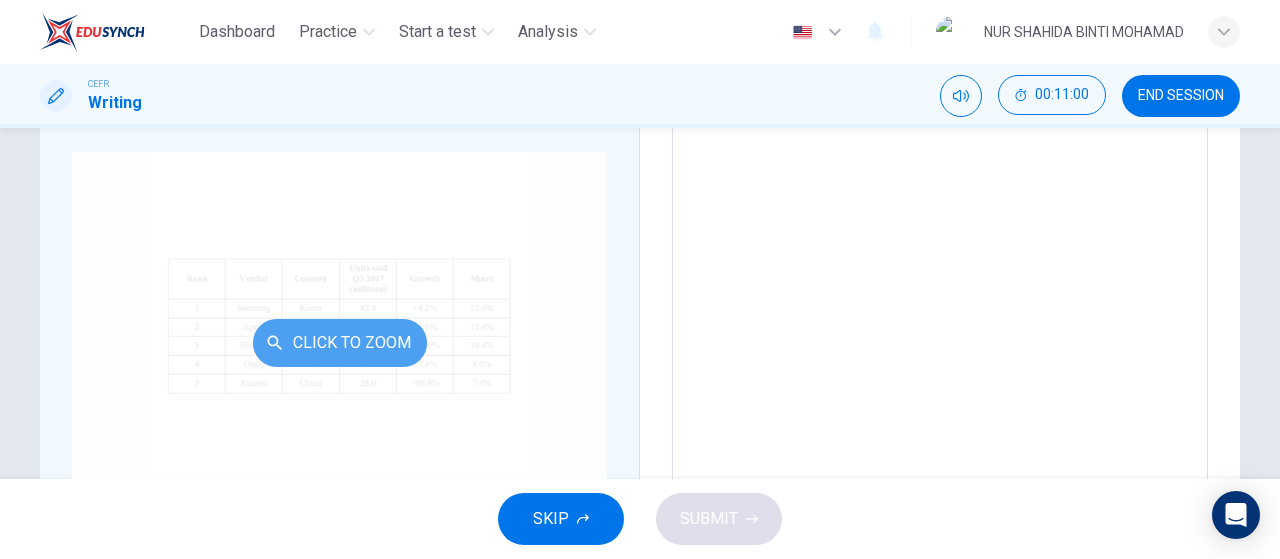 click on "Click to Zoom" at bounding box center [340, 343] 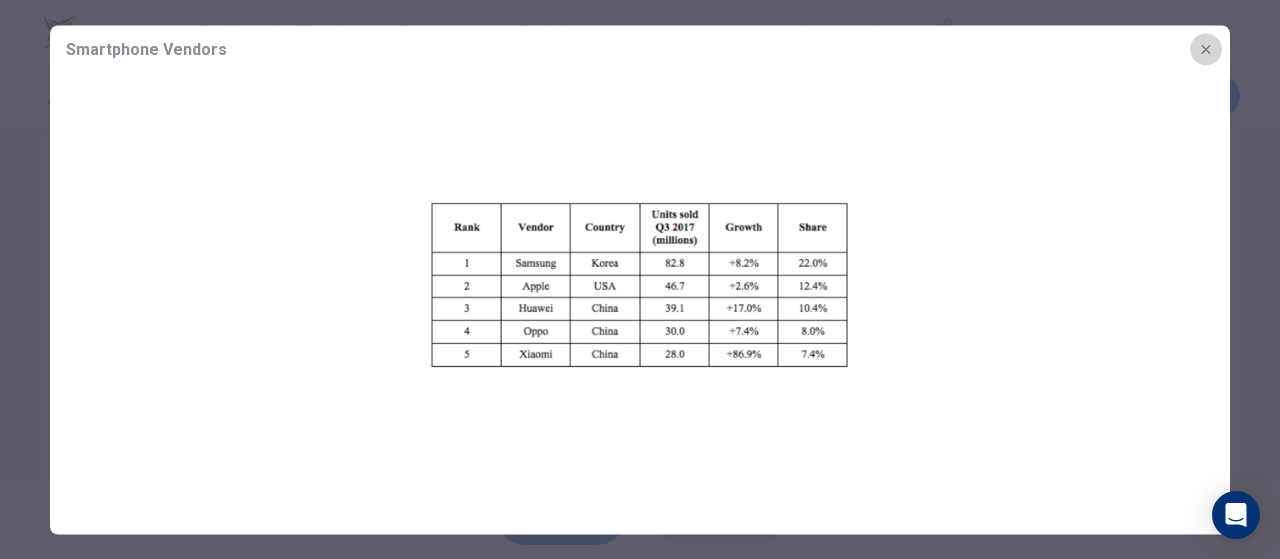 click at bounding box center (1206, 49) 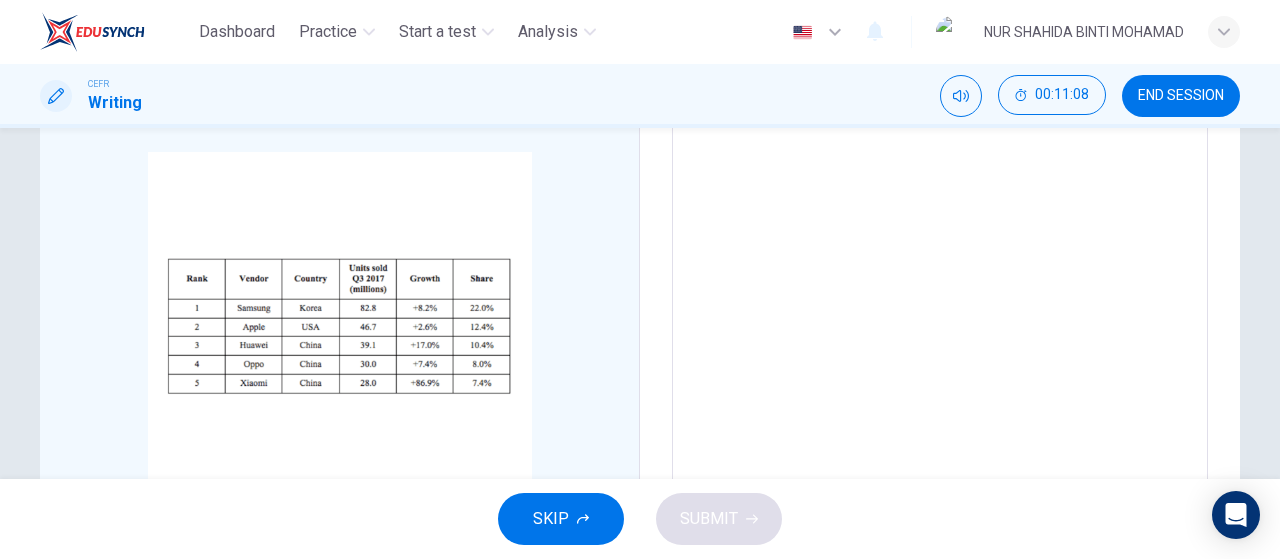scroll, scrollTop: 21, scrollLeft: 0, axis: vertical 